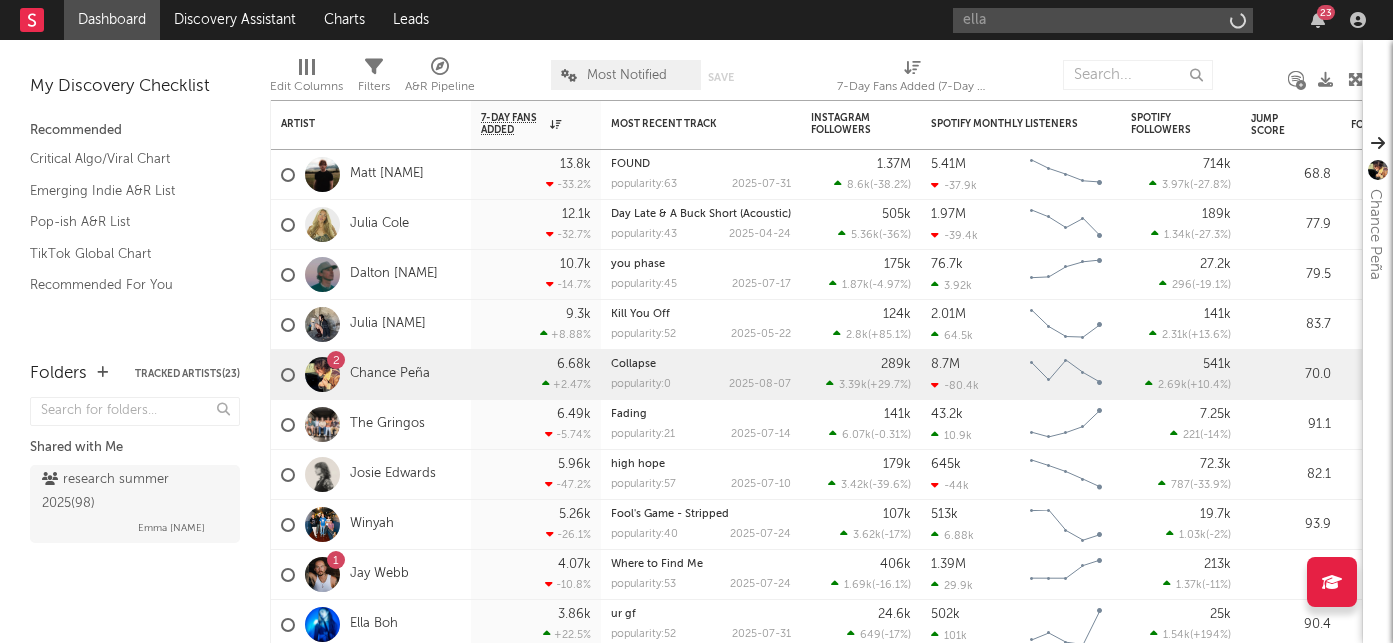 scroll, scrollTop: 0, scrollLeft: 0, axis: both 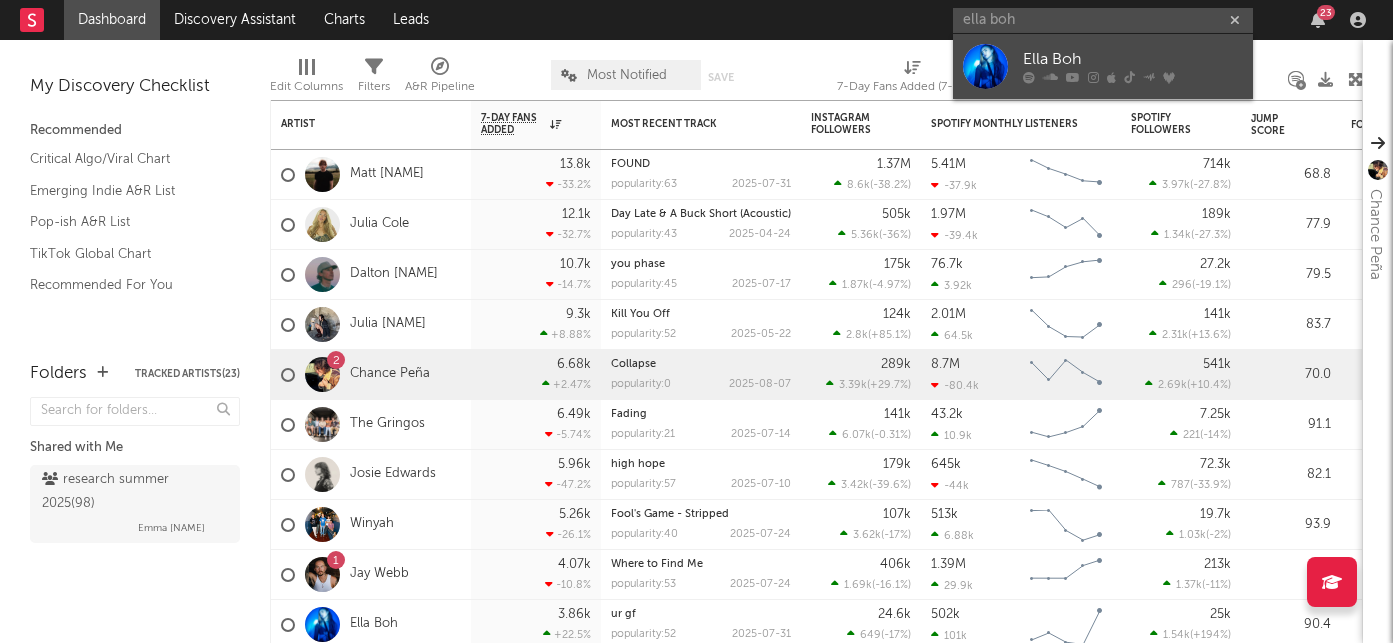 type on "ella boh" 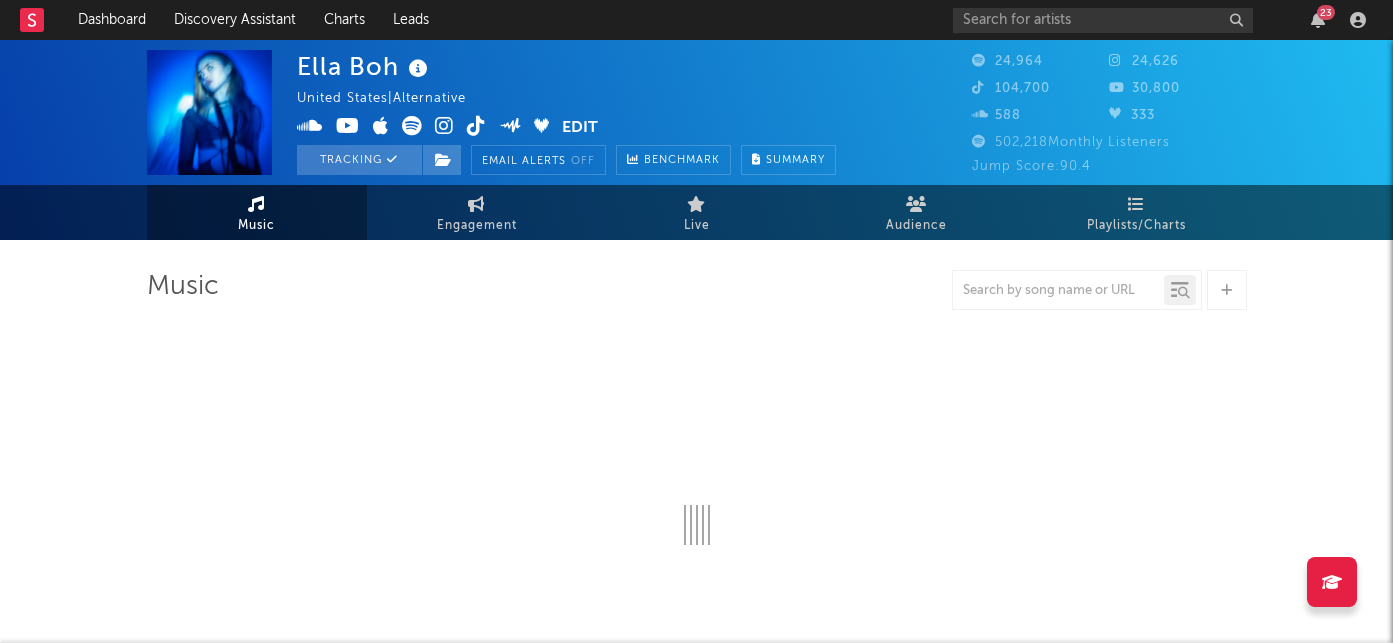 select on "6m" 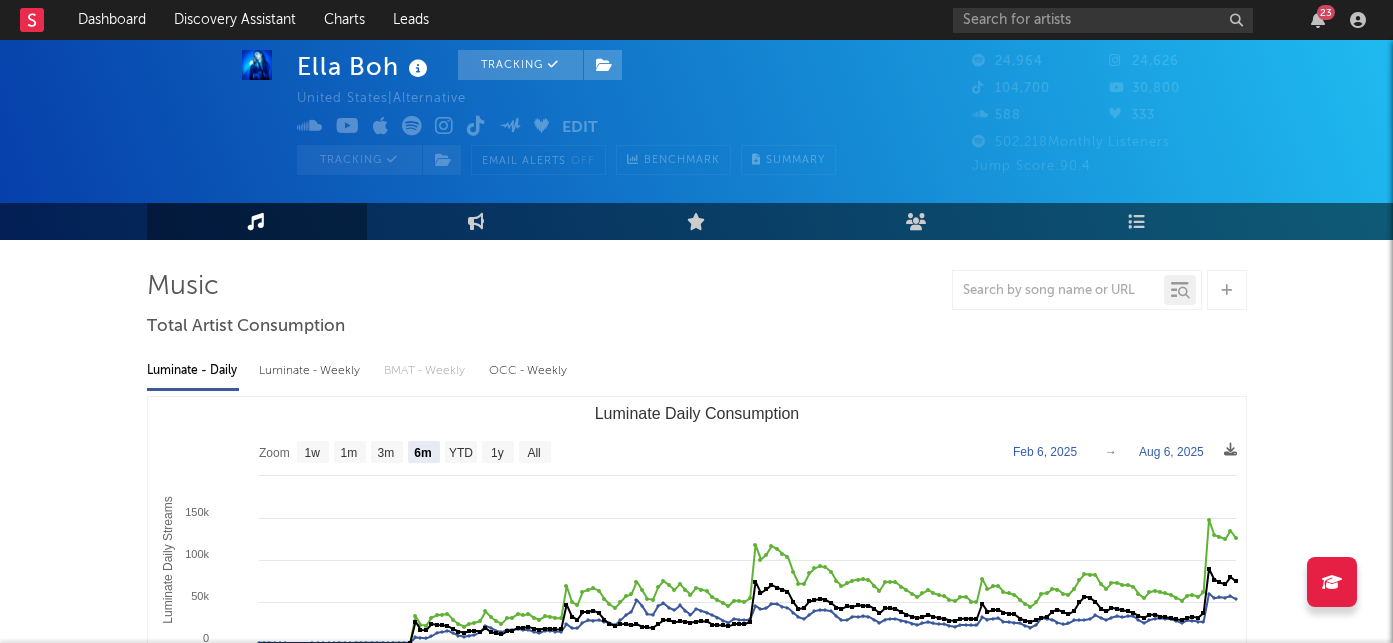 scroll, scrollTop: 95, scrollLeft: 0, axis: vertical 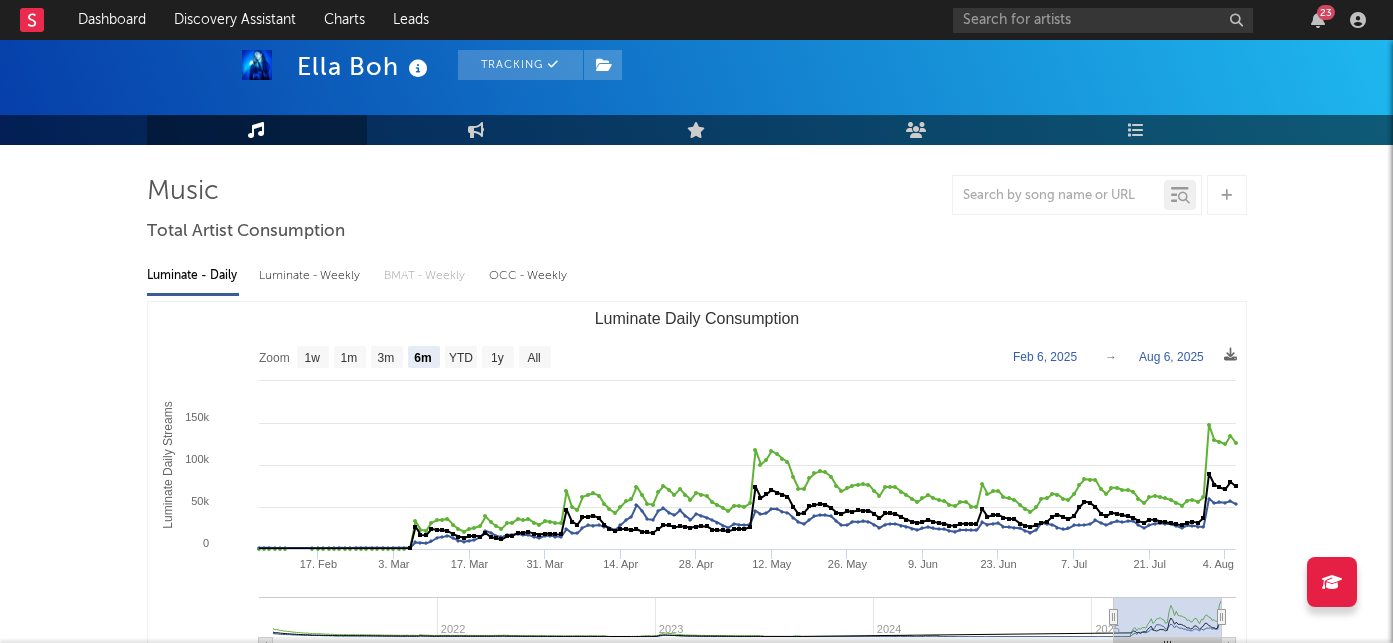 click on "Luminate - Weekly" at bounding box center (311, 276) 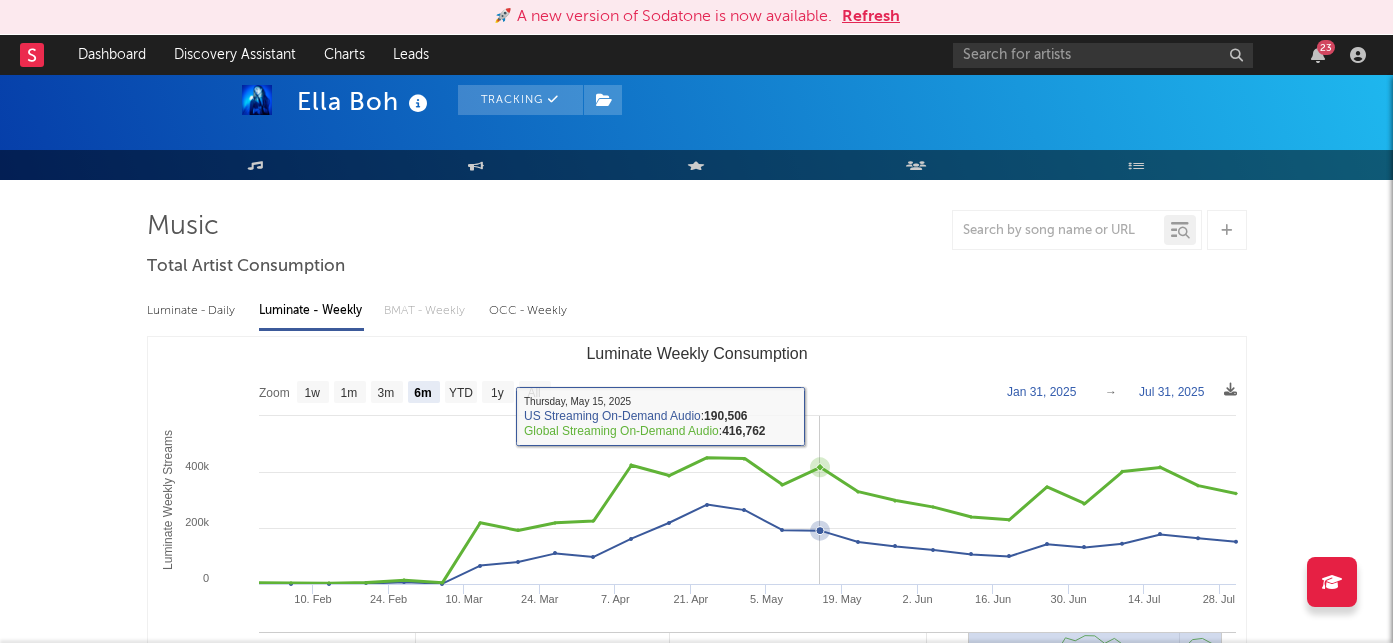 scroll, scrollTop: 0, scrollLeft: 0, axis: both 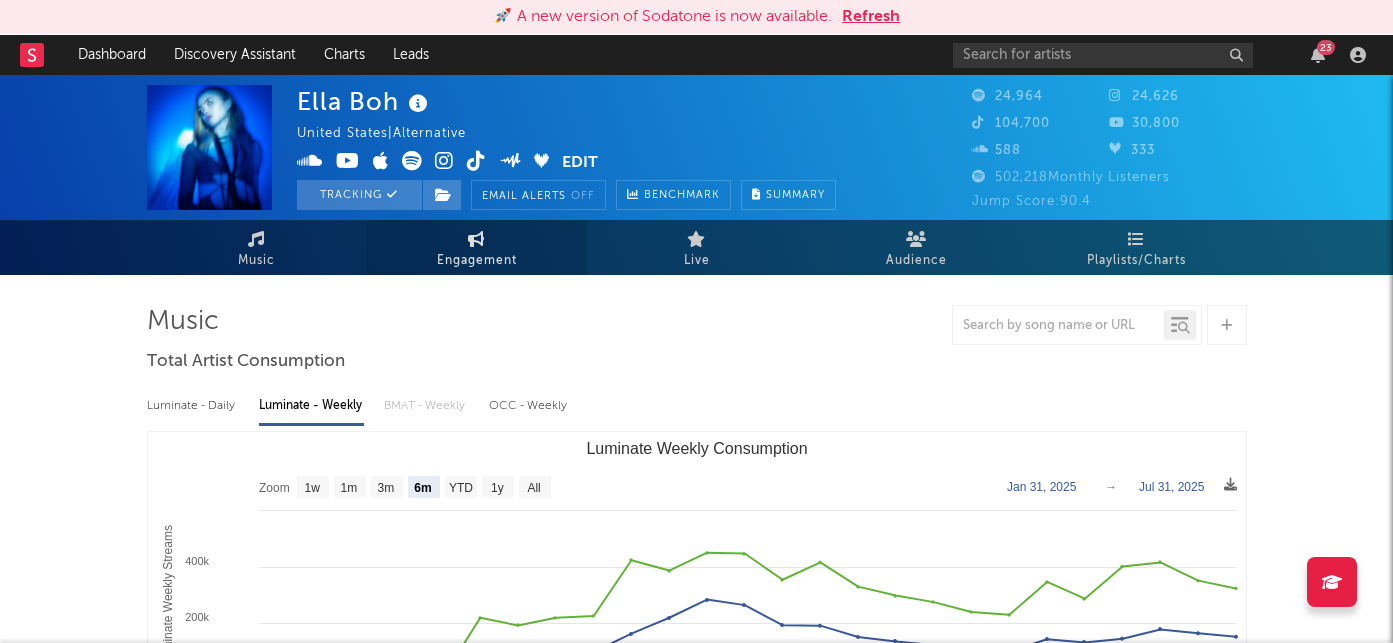 click on "Engagement" at bounding box center [477, 261] 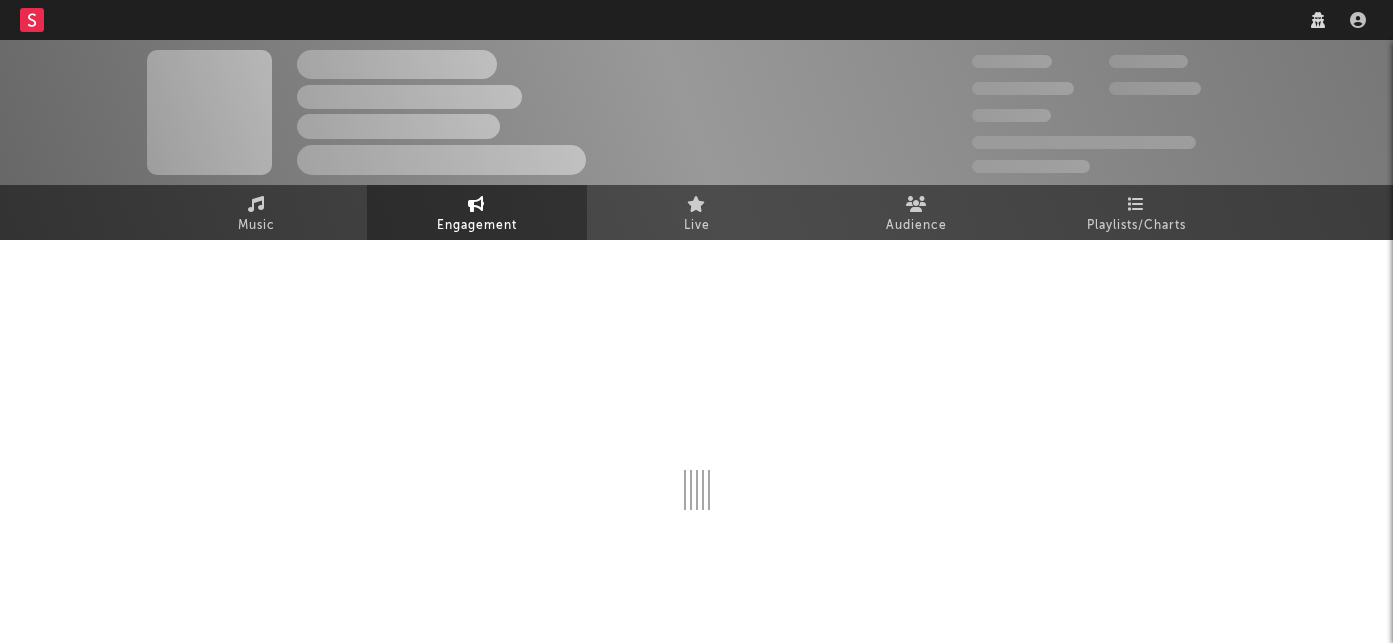 scroll, scrollTop: 0, scrollLeft: 0, axis: both 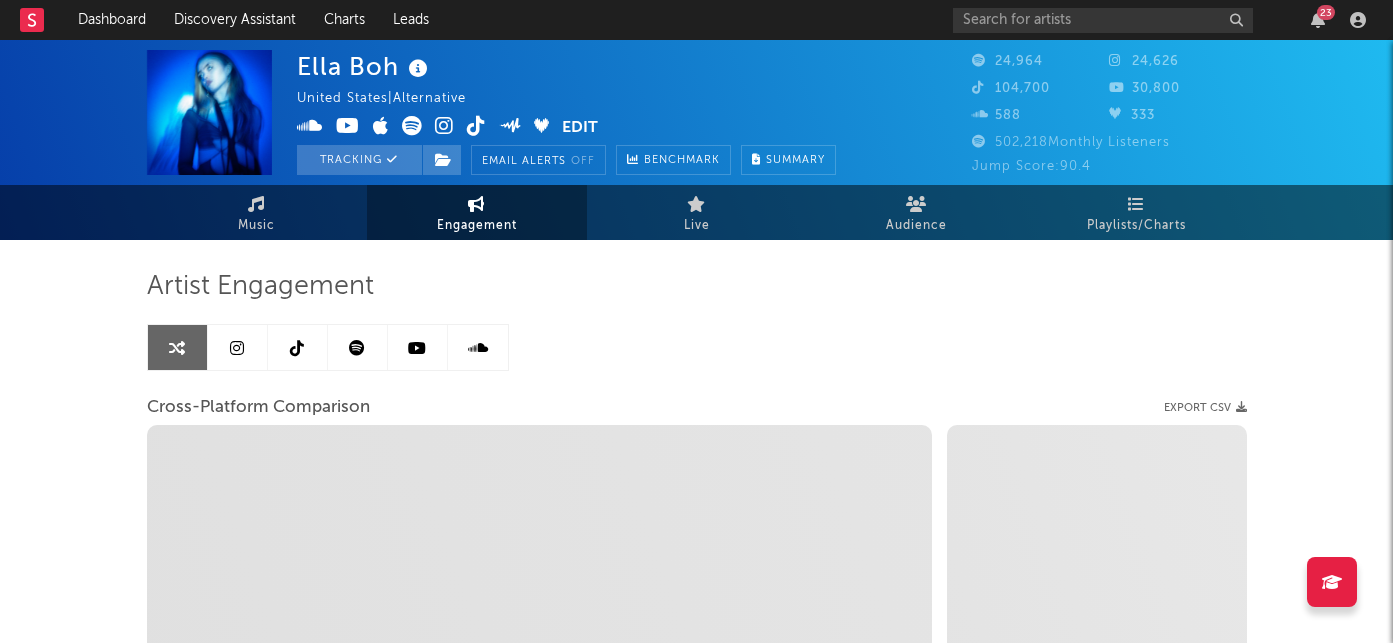 click at bounding box center [298, 347] 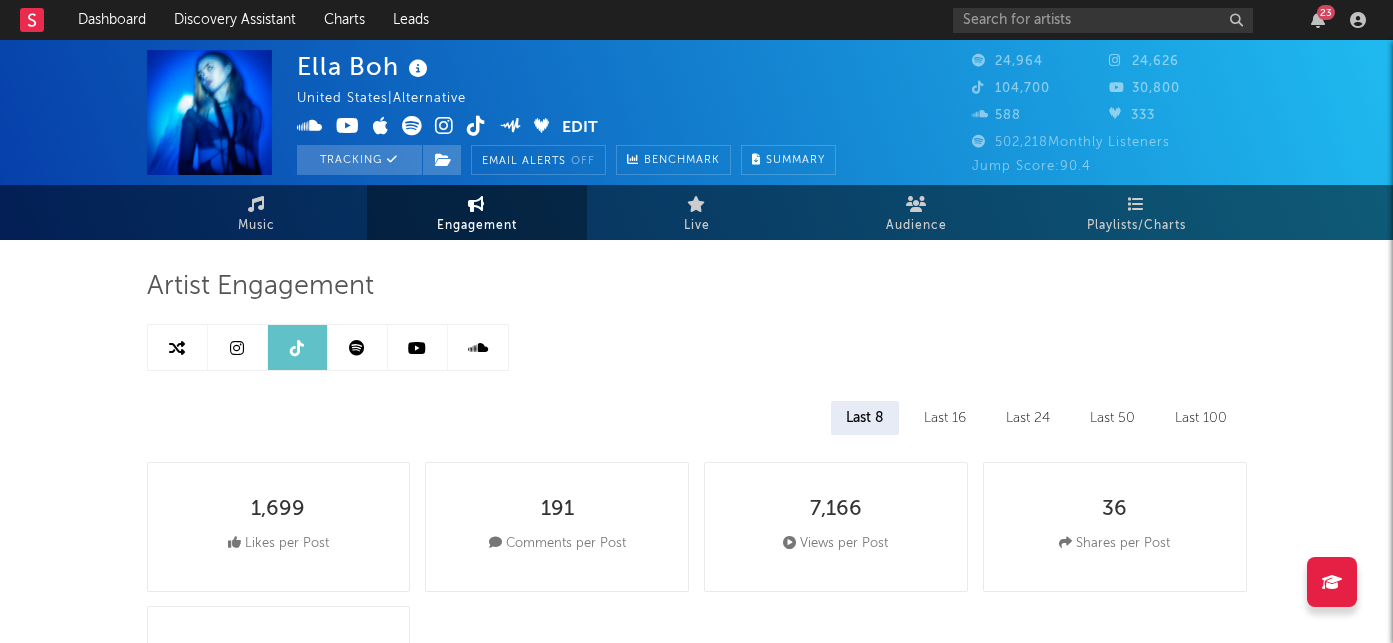 select on "6m" 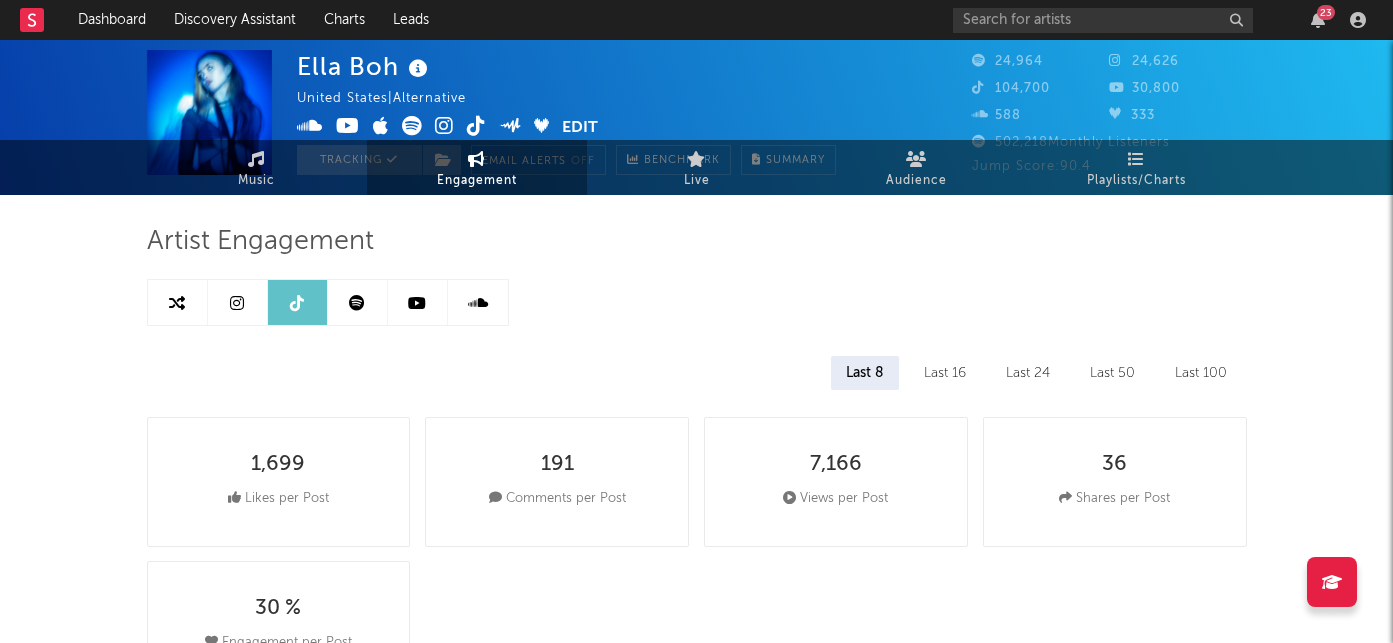 scroll, scrollTop: 0, scrollLeft: 0, axis: both 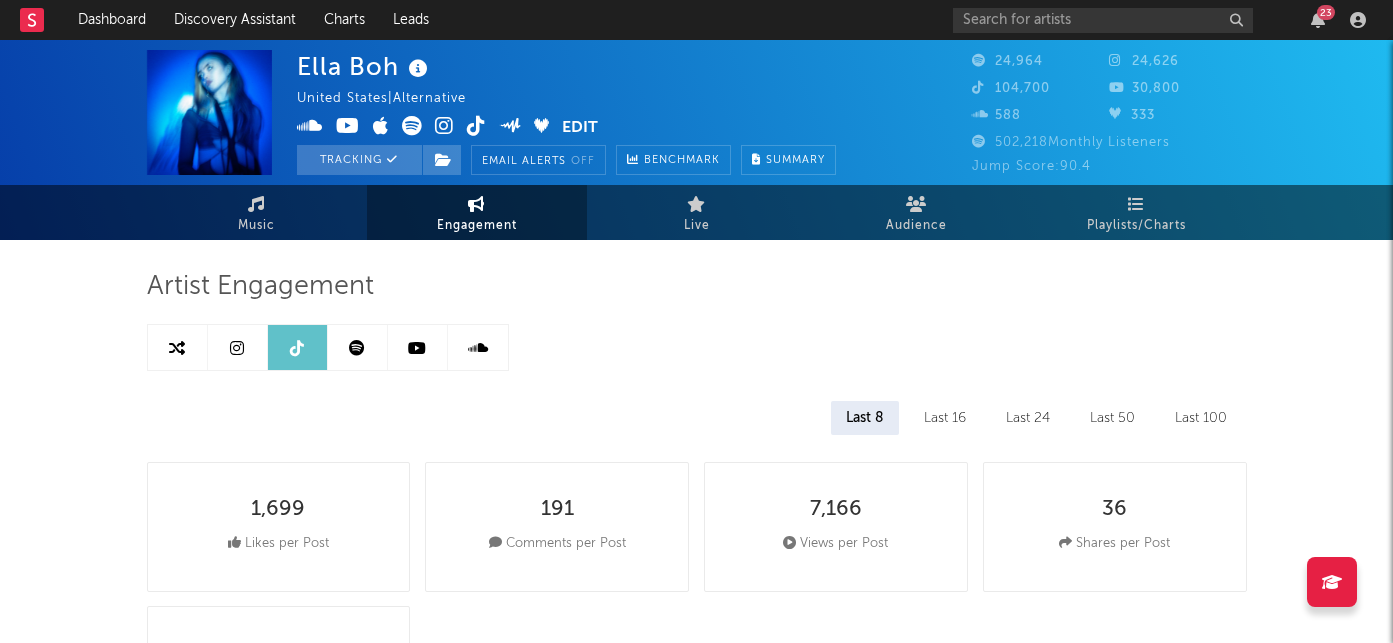 click at bounding box center [238, 347] 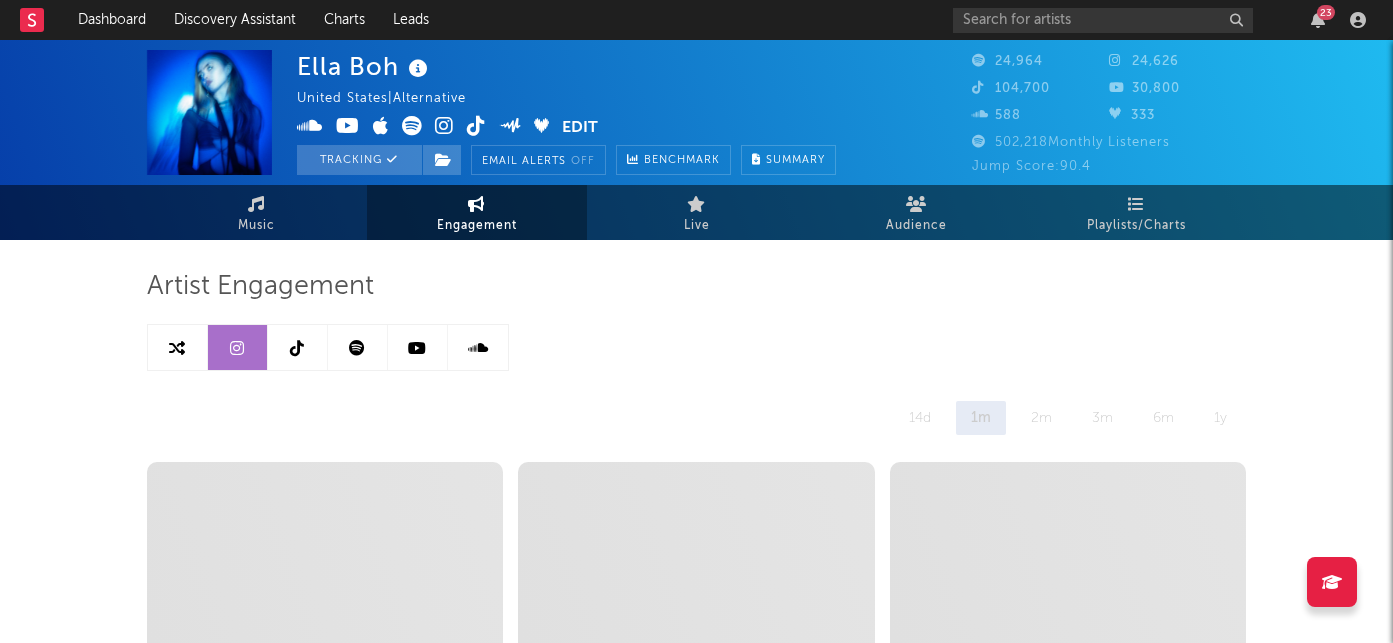 select on "6m" 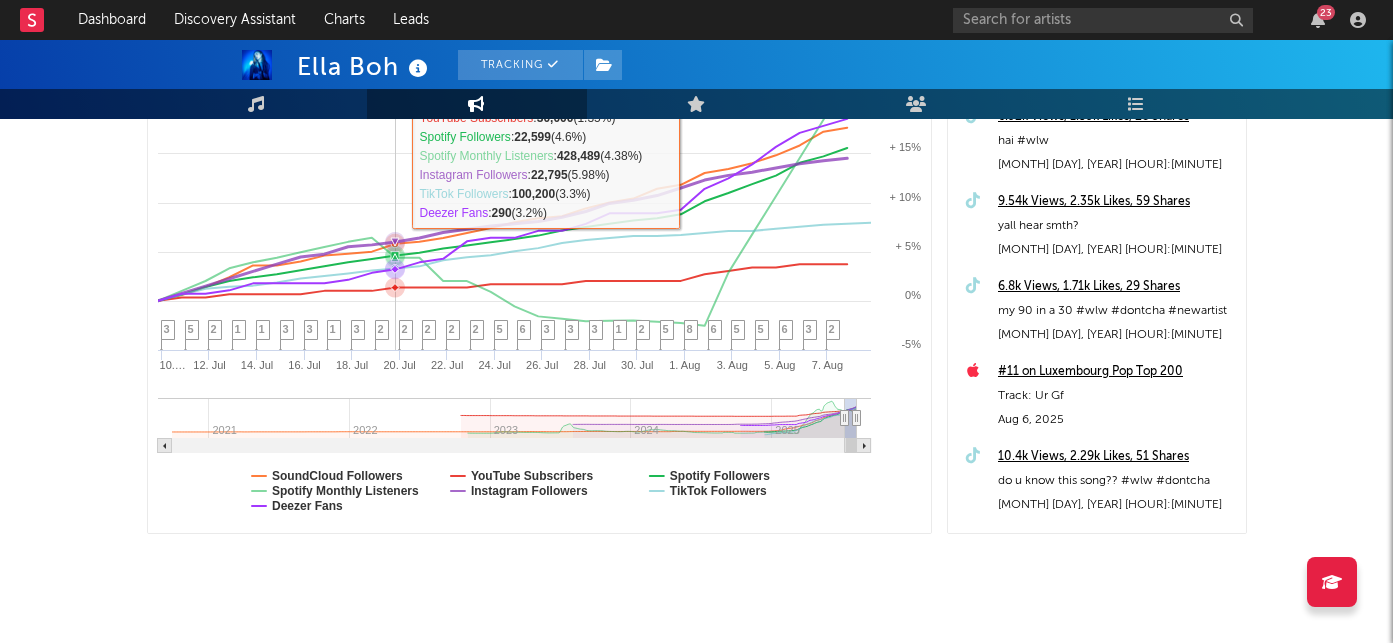 scroll, scrollTop: 447, scrollLeft: 0, axis: vertical 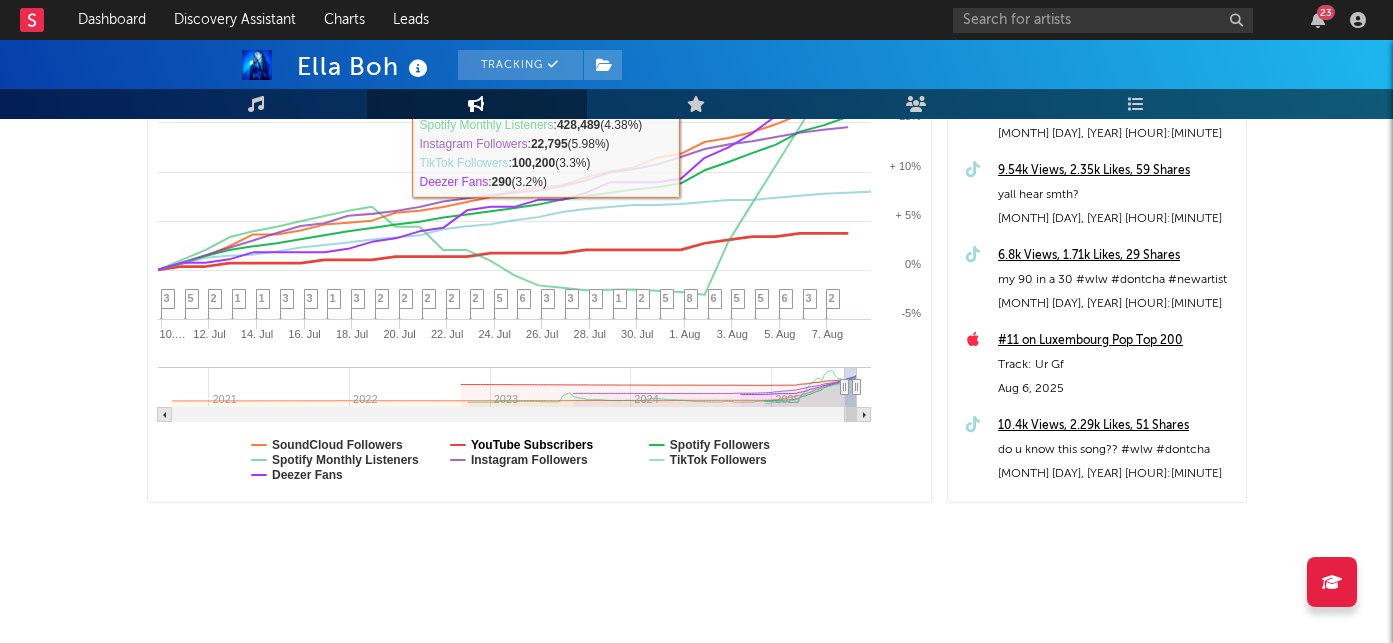click on "YouTube Subscribers" 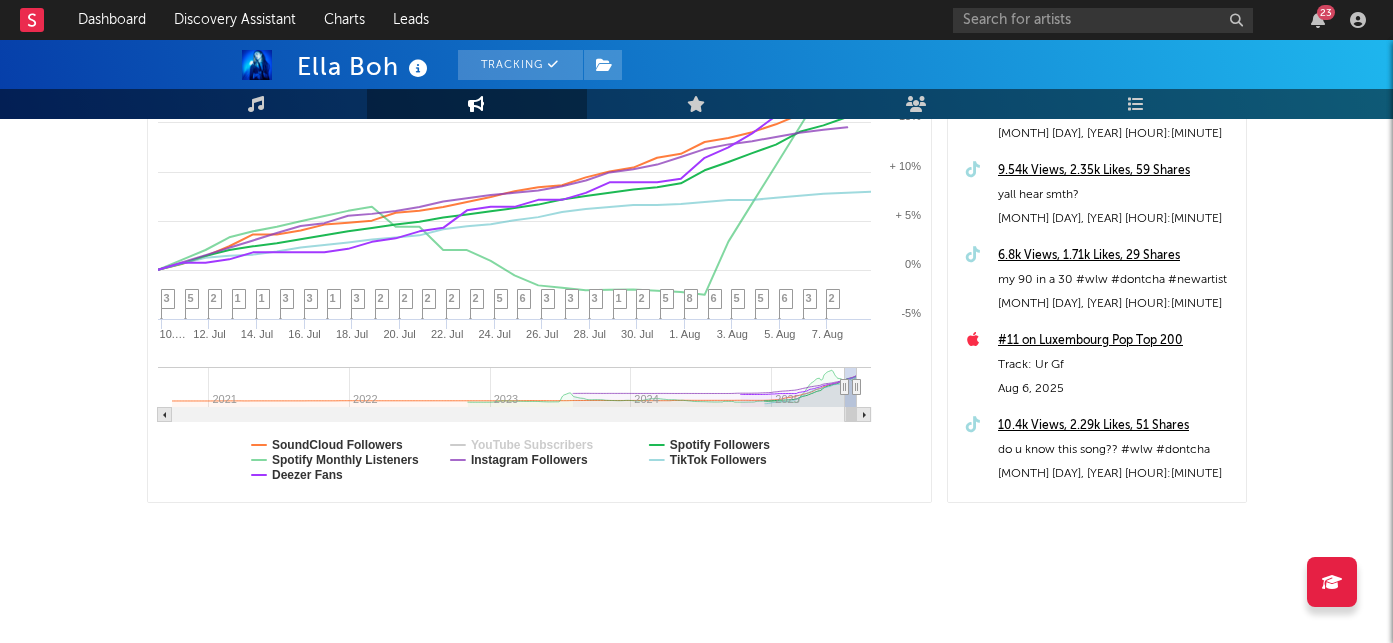 select on "1m" 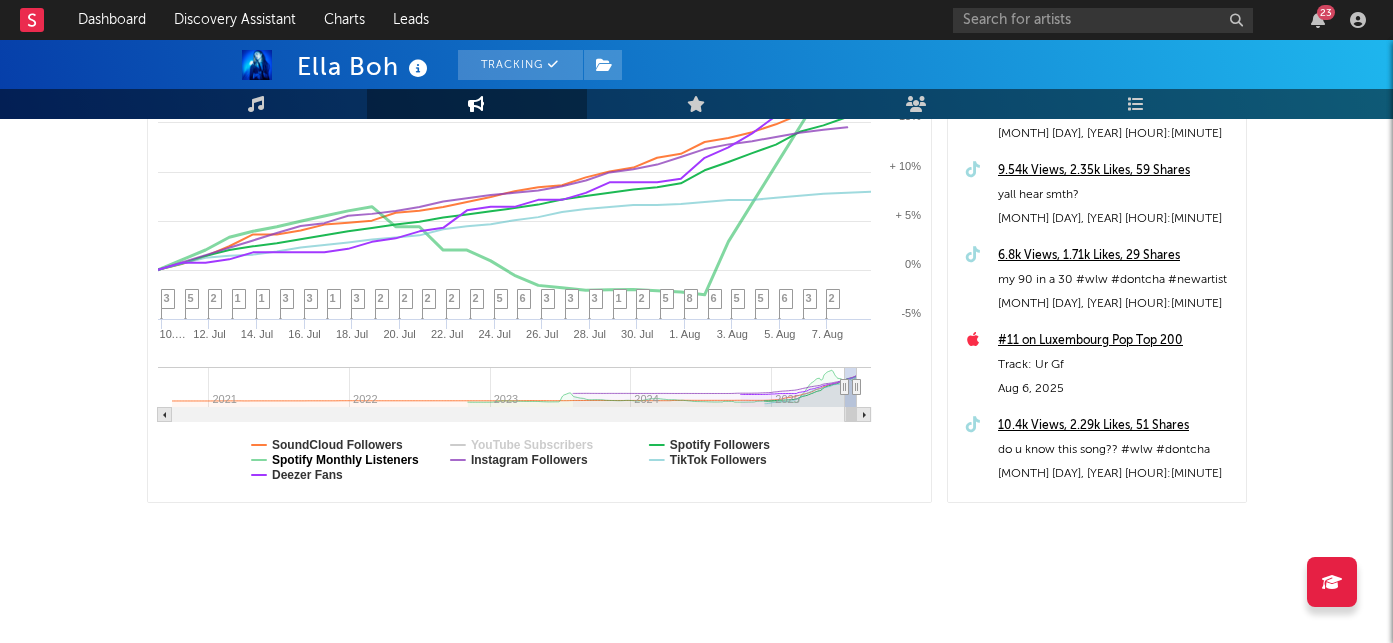 click on "Spotify Monthly Listeners" 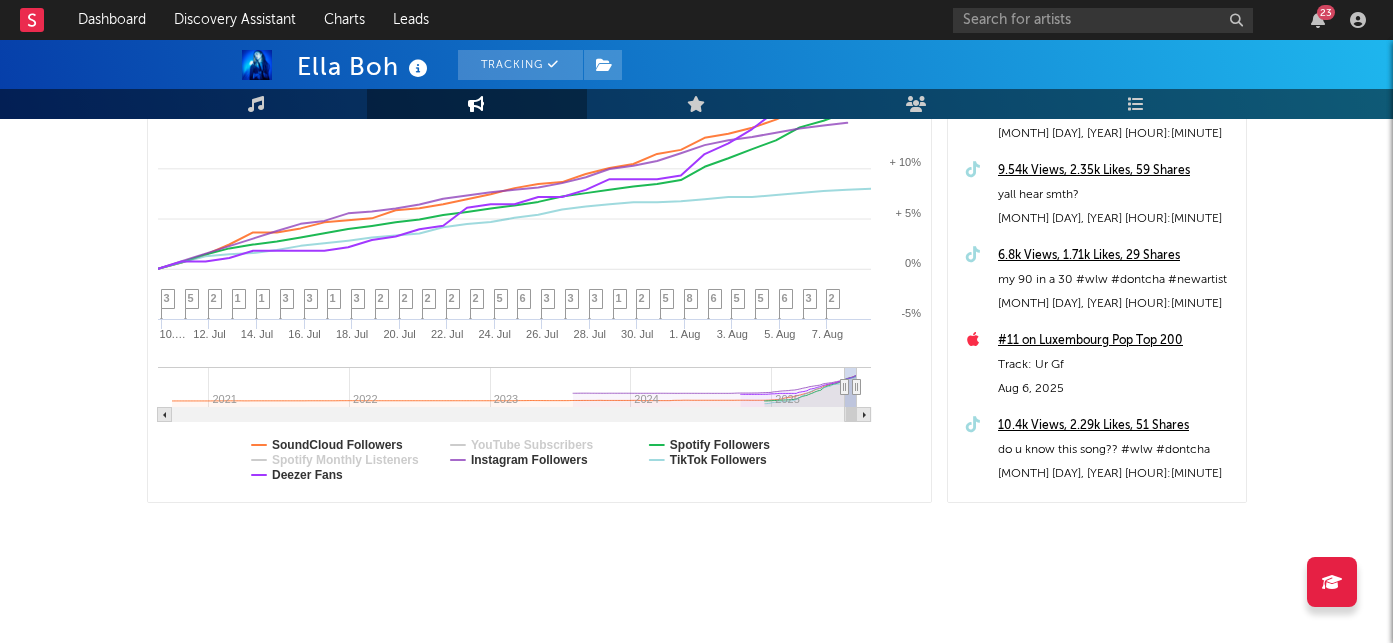 select on "1m" 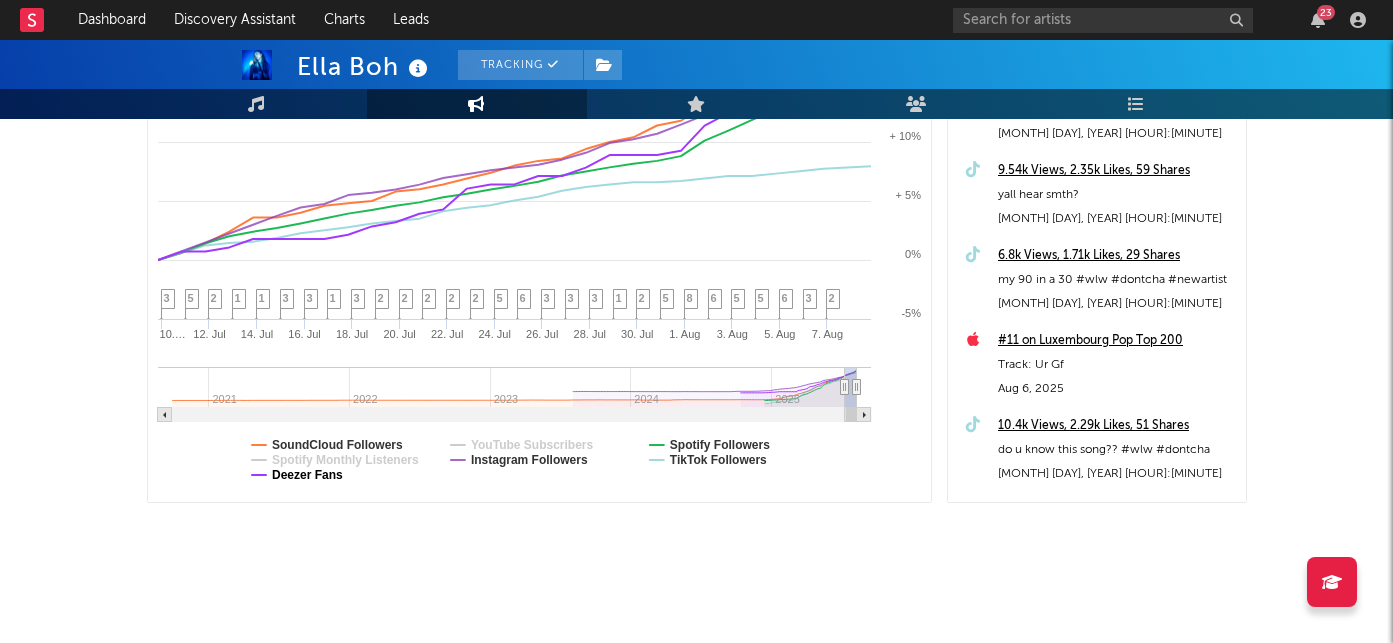click on "Deezer Fans" 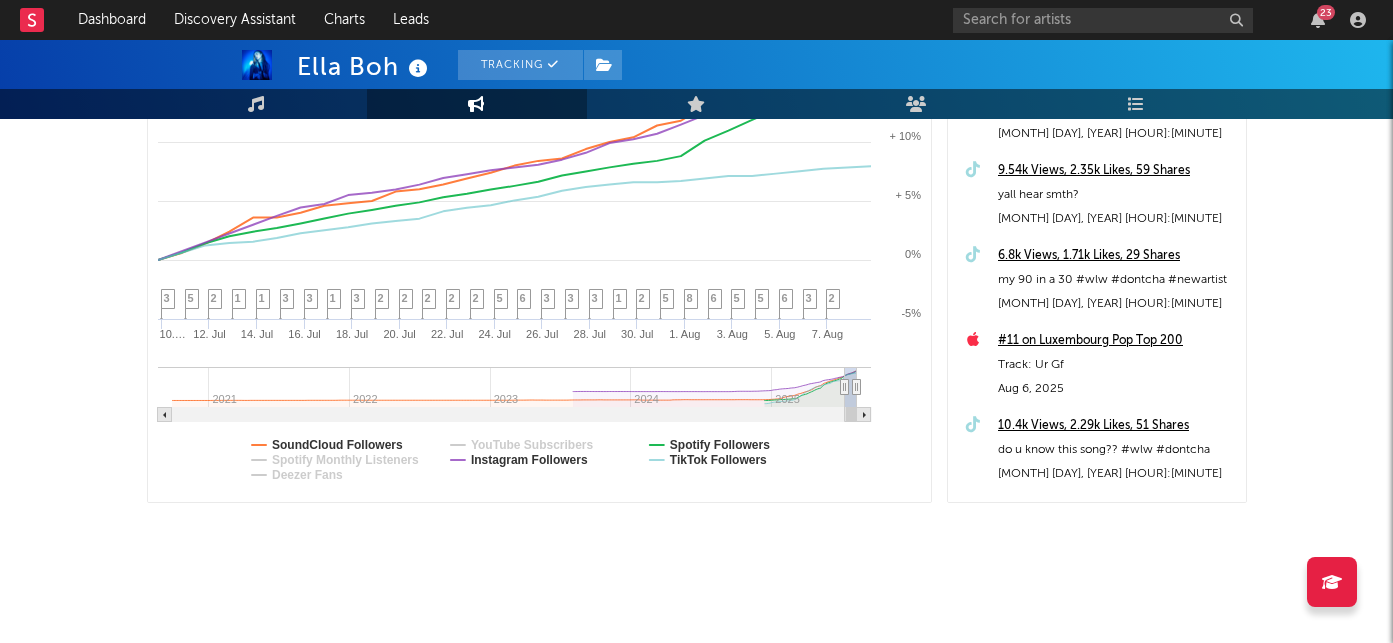 select on "1m" 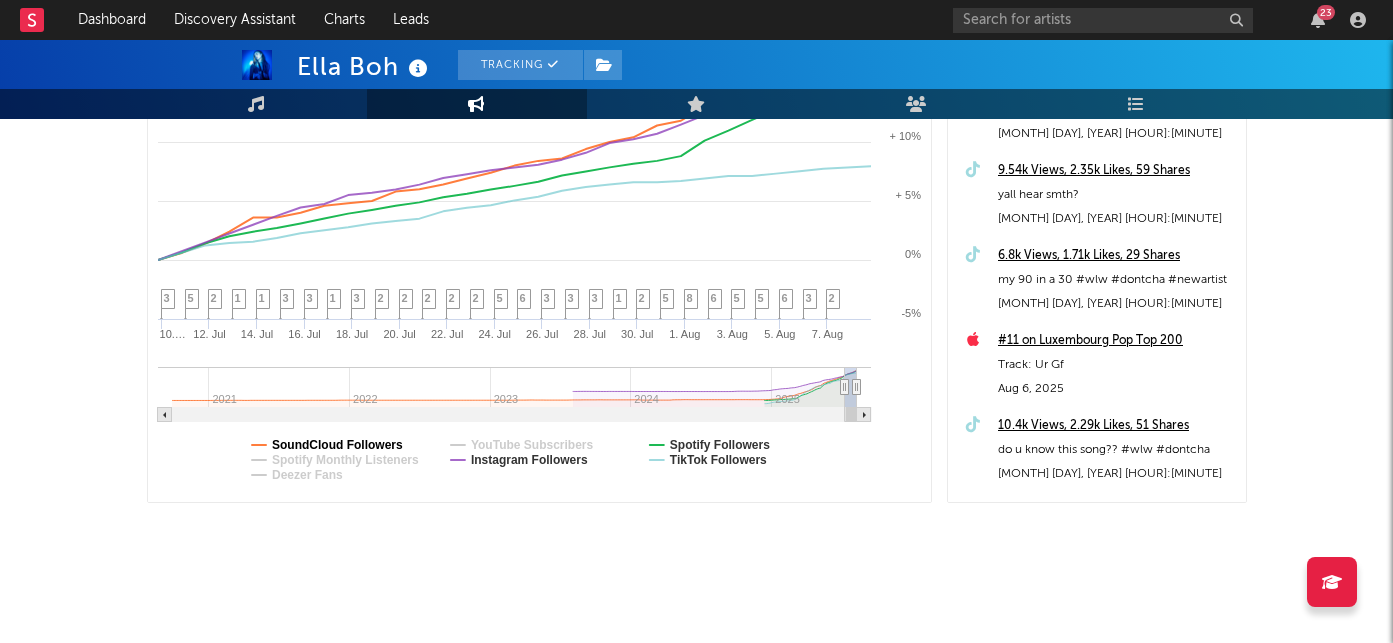 click on "SoundCloud Followers" 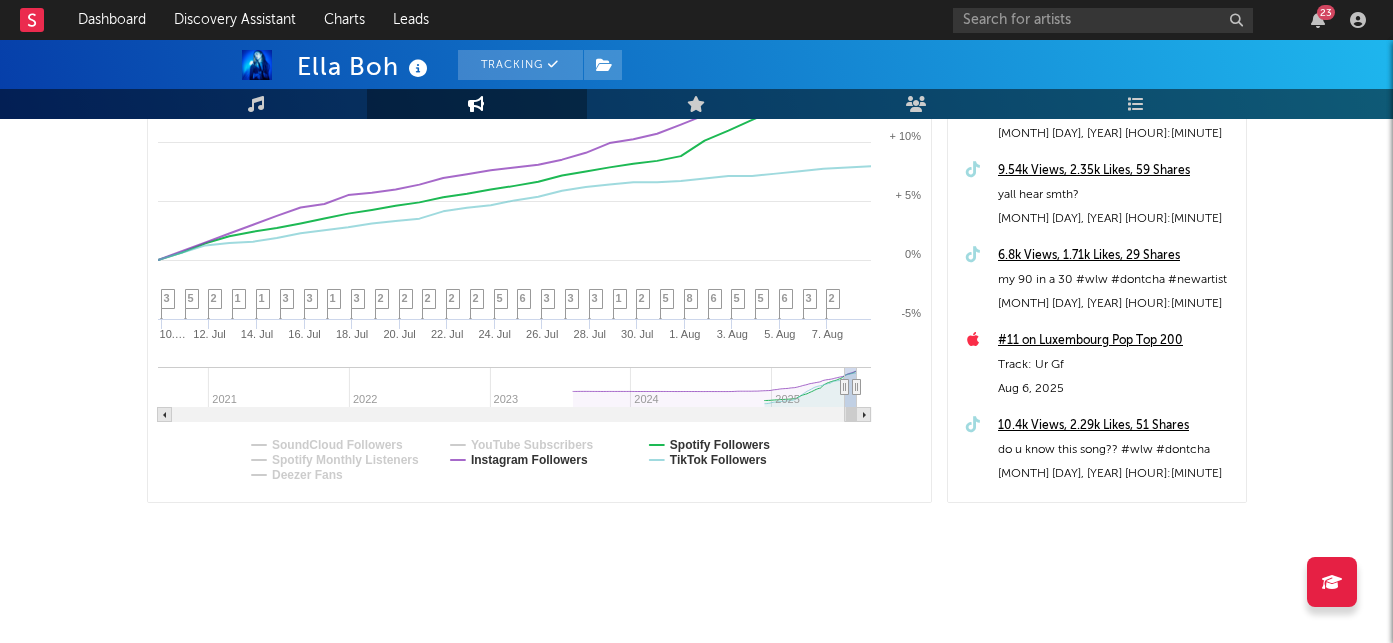 select on "1m" 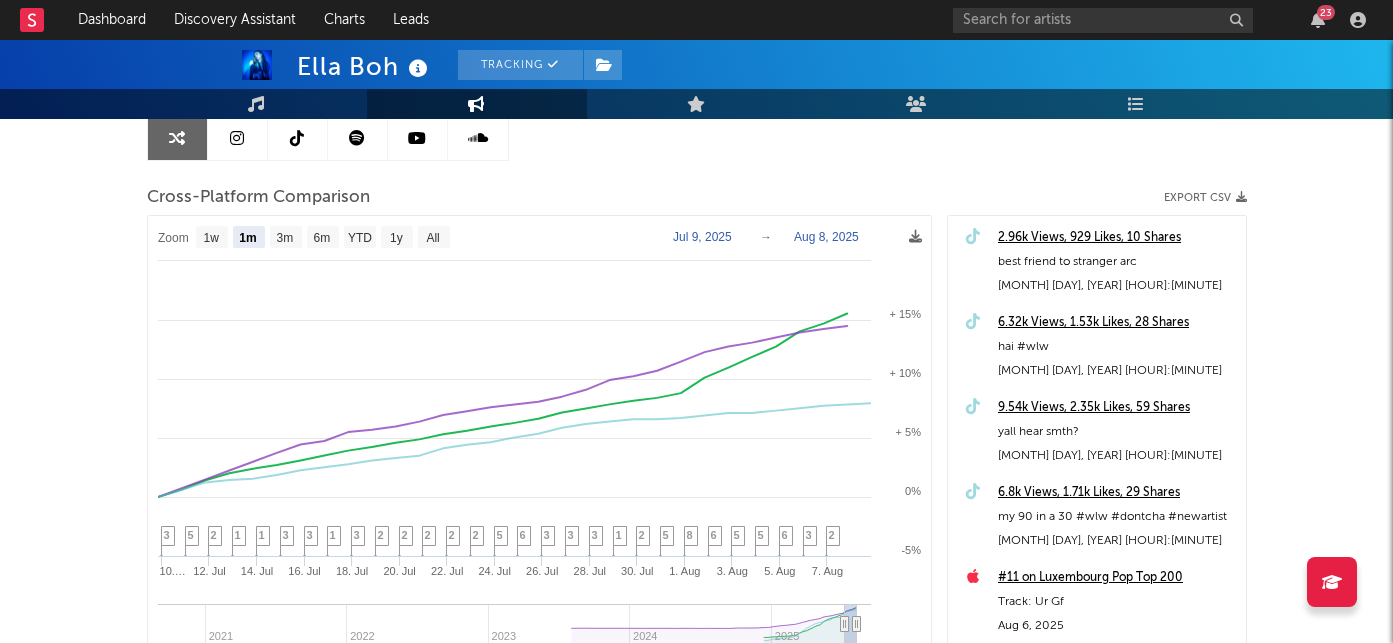 scroll, scrollTop: 201, scrollLeft: 0, axis: vertical 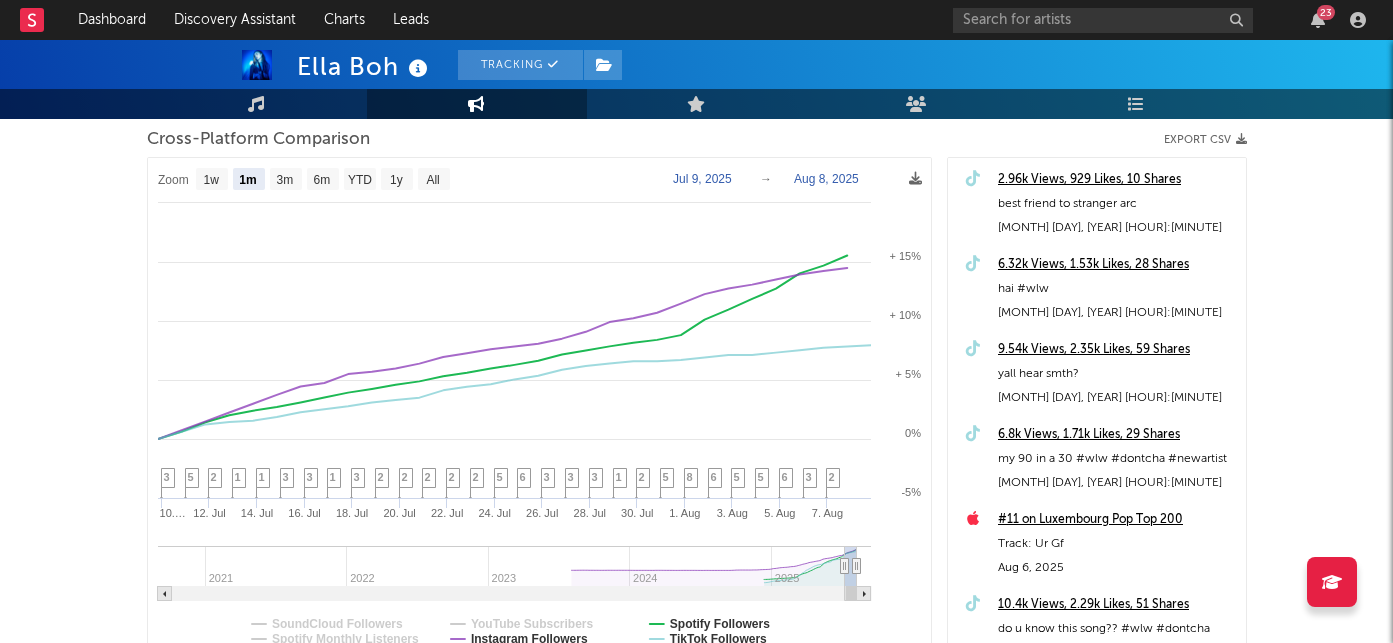 click on "Jul  9, 2025" 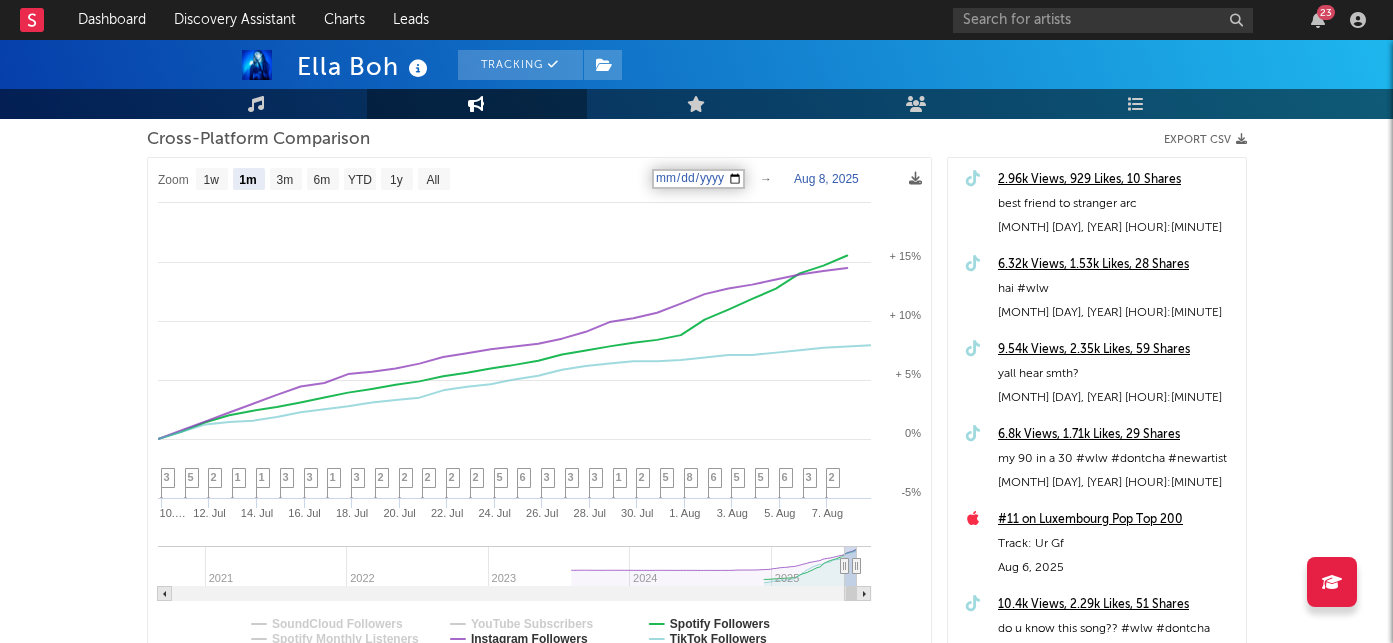type on "2025-06-09" 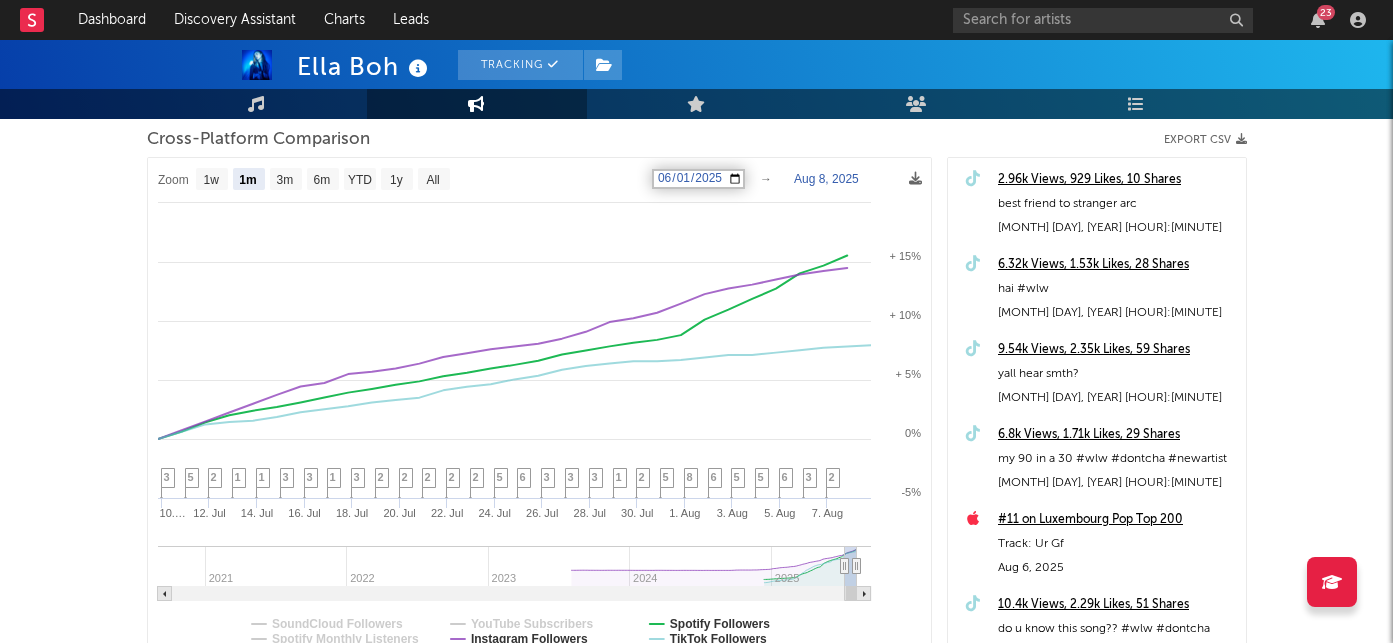 click on "Created with Highcharts 10.3.3 10. [MONTH] 10.… 12. [MONTH] 14. [MONTH] 16. [MONTH] 18. [MONTH] 20. [MONTH] 22. [MONTH] 24. [MONTH] 26. [MONTH] 28. [MONTH] 30. [MONTH] 1. [MONTH] 3. [MONTH] 5. [MONTH] 7. [MONTH] 2021 2022 2023 2024 2025 0% + 10% -5% + 5% + 15% + 20% Zoom 1w 1m 3m 6m YTD 1y All [MONTH]  9, 2025 → [MONTH]  8, 2025 SoundCloud Followers YouTube Subscribers Spotify Followers Spotify Monthly Listeners Instagram Followers TikTok Followers Deezer Fans" 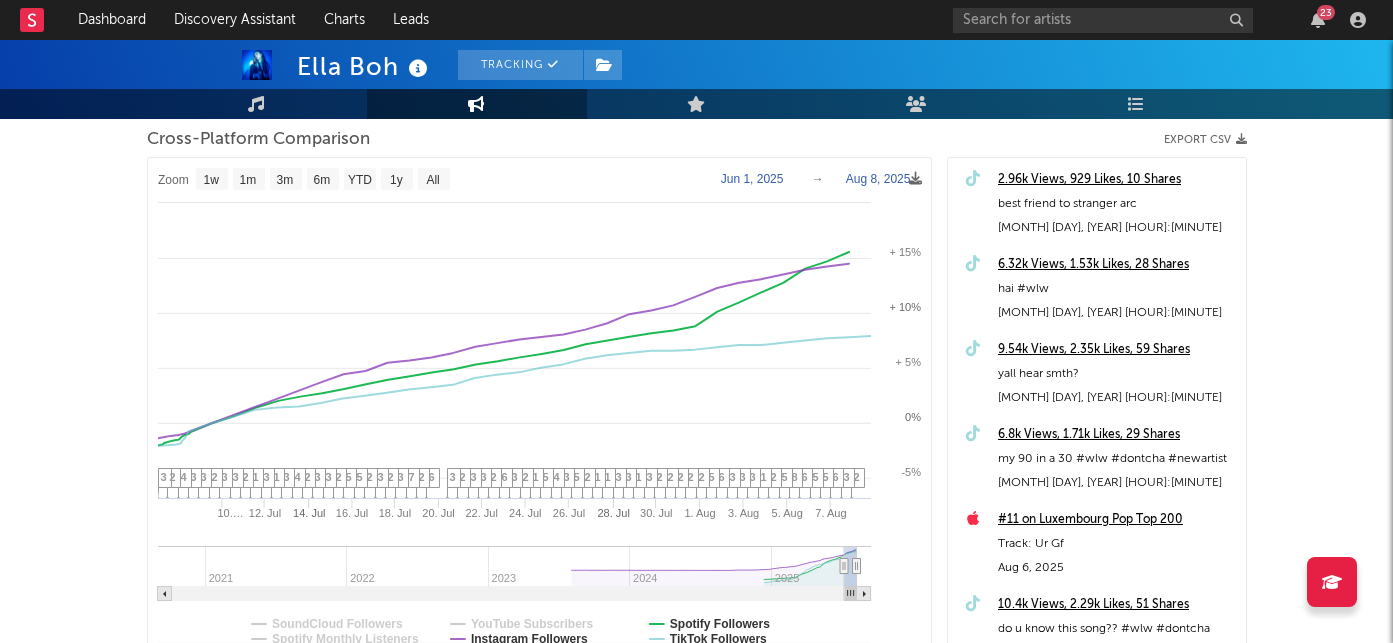 select on "1w" 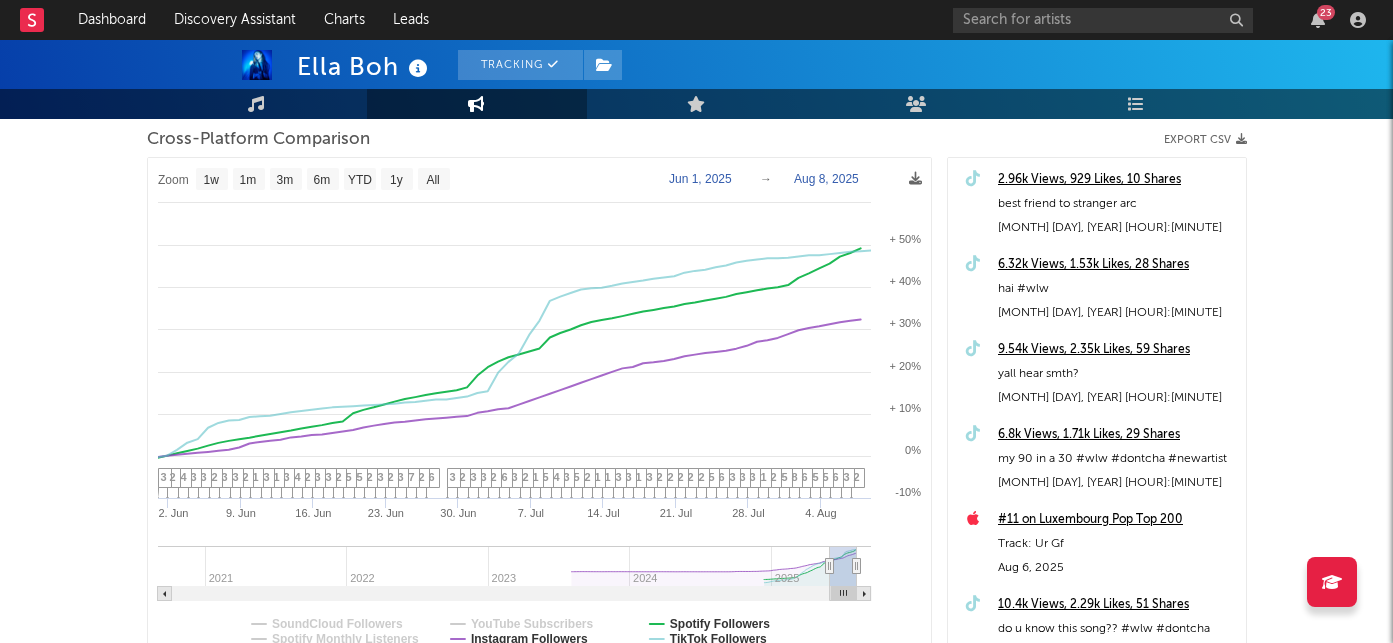 click on "Aug  8, 2025" 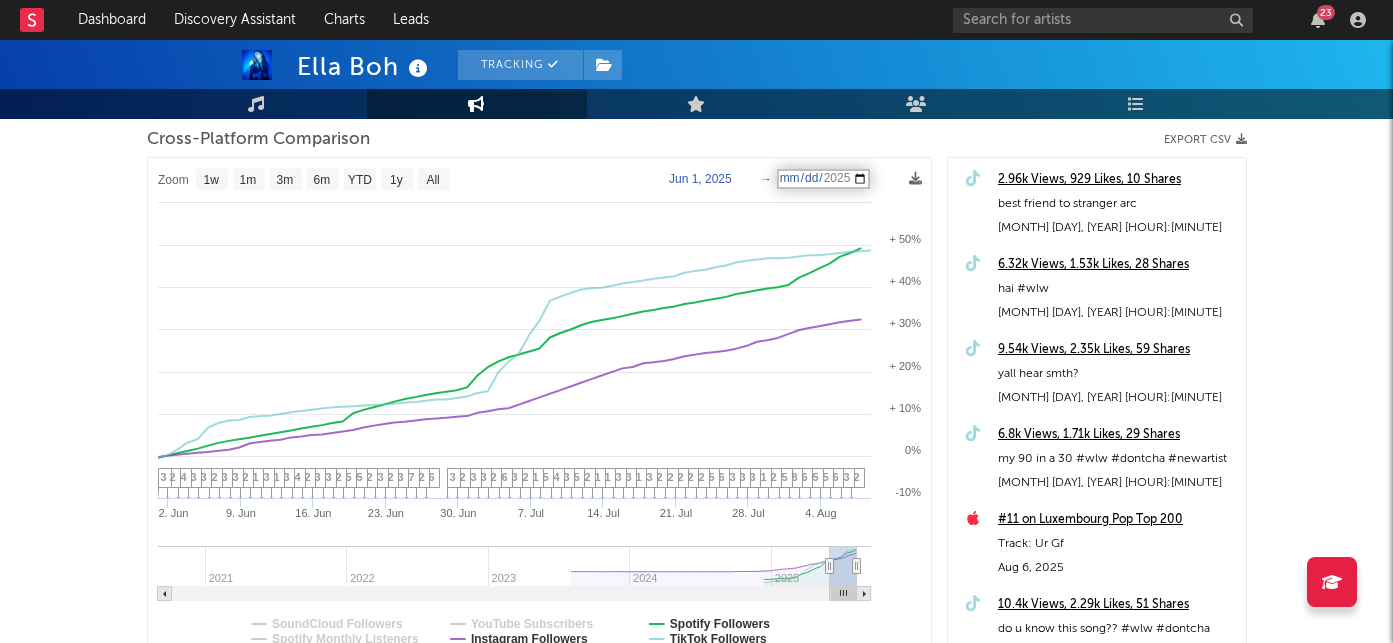 type on "2025-07-08" 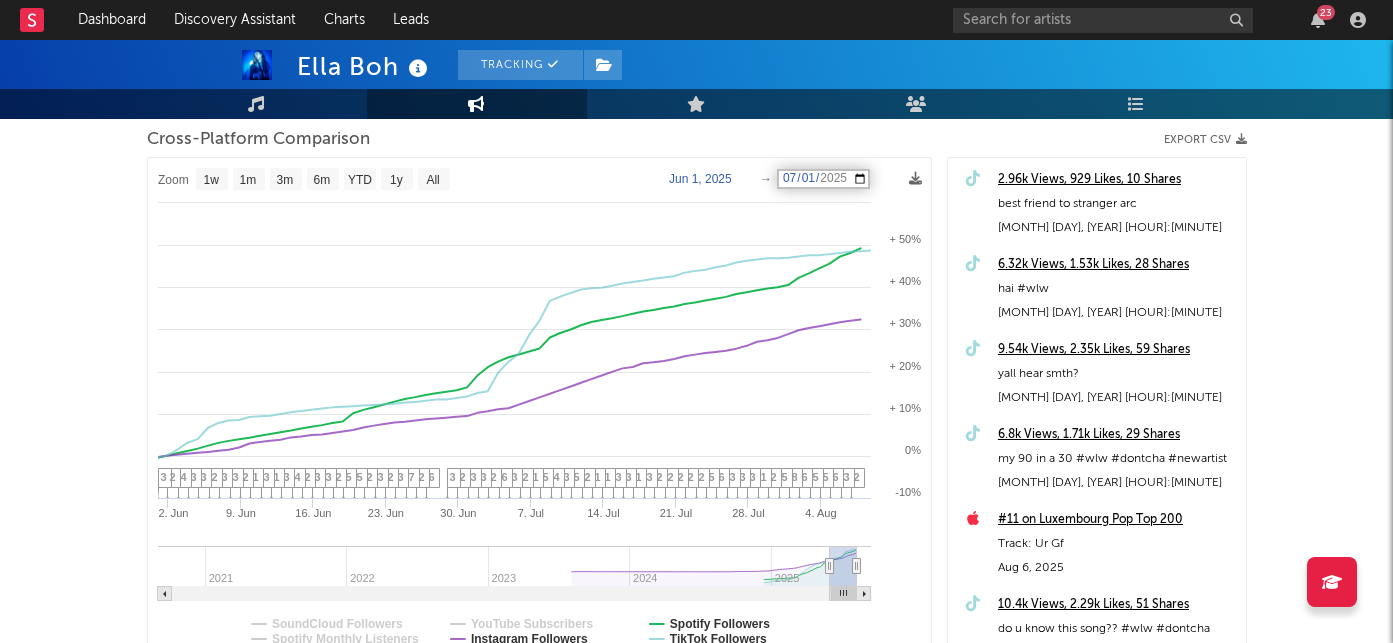 select on "1m" 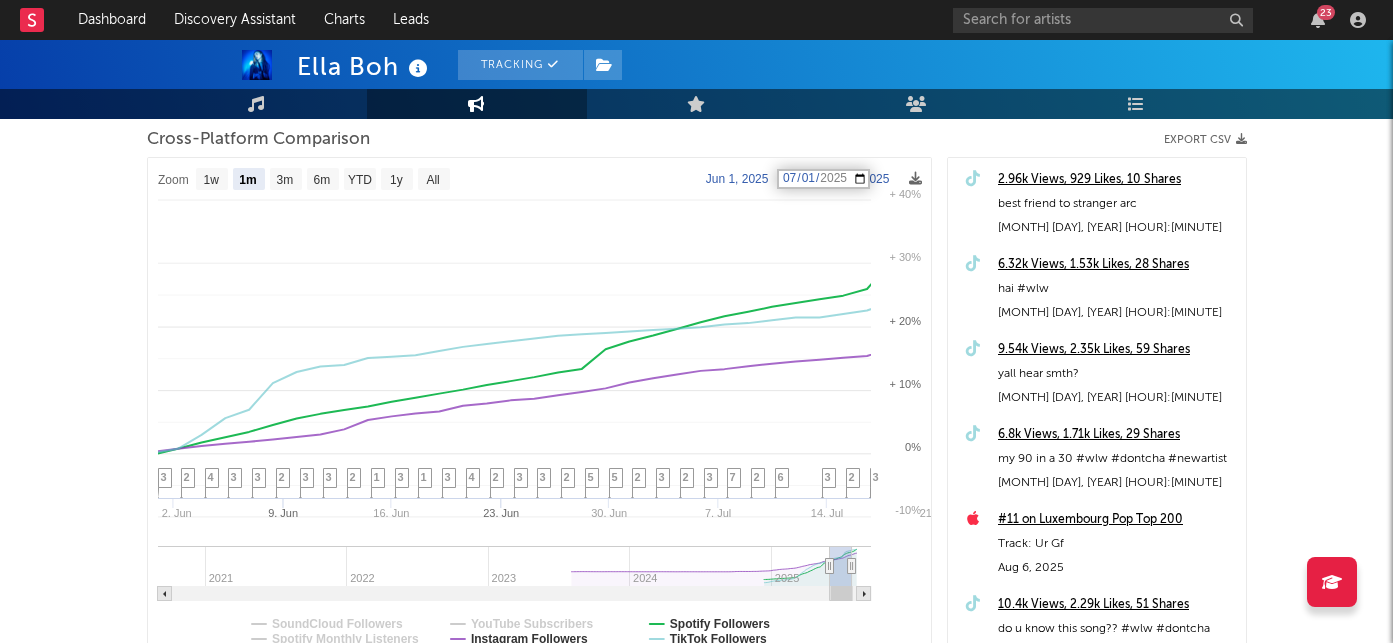 select on "1m" 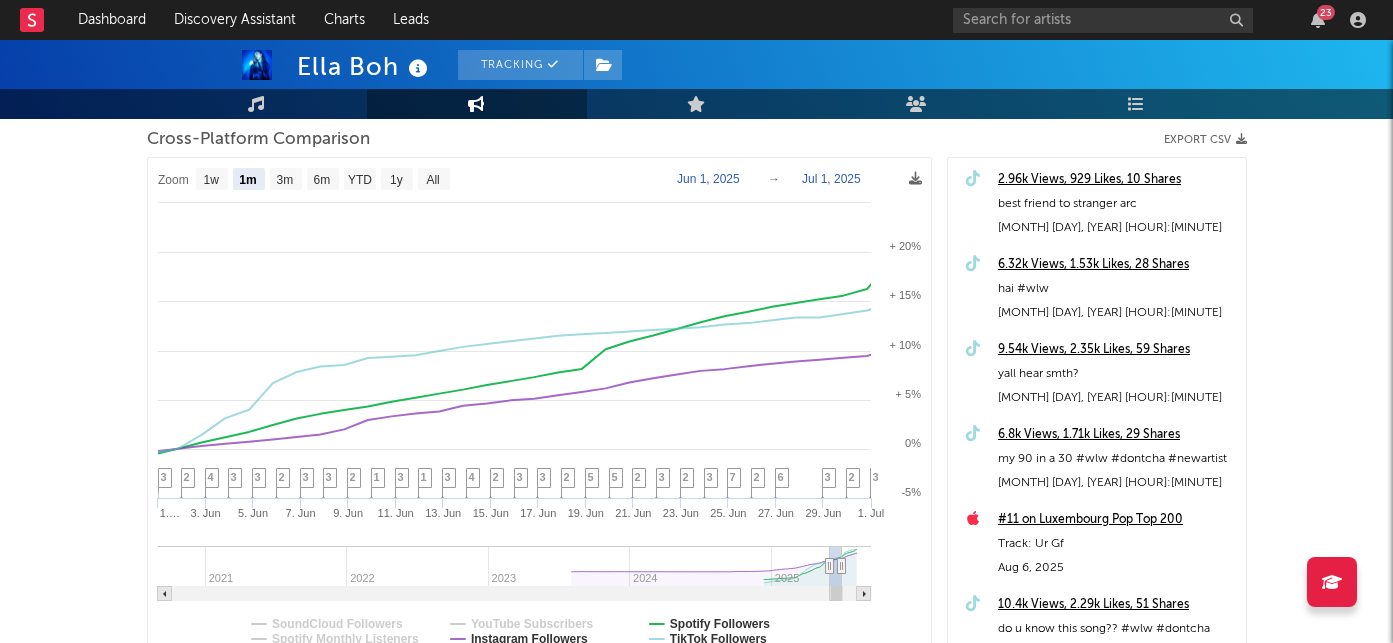 click on "Jun  1, 2025" 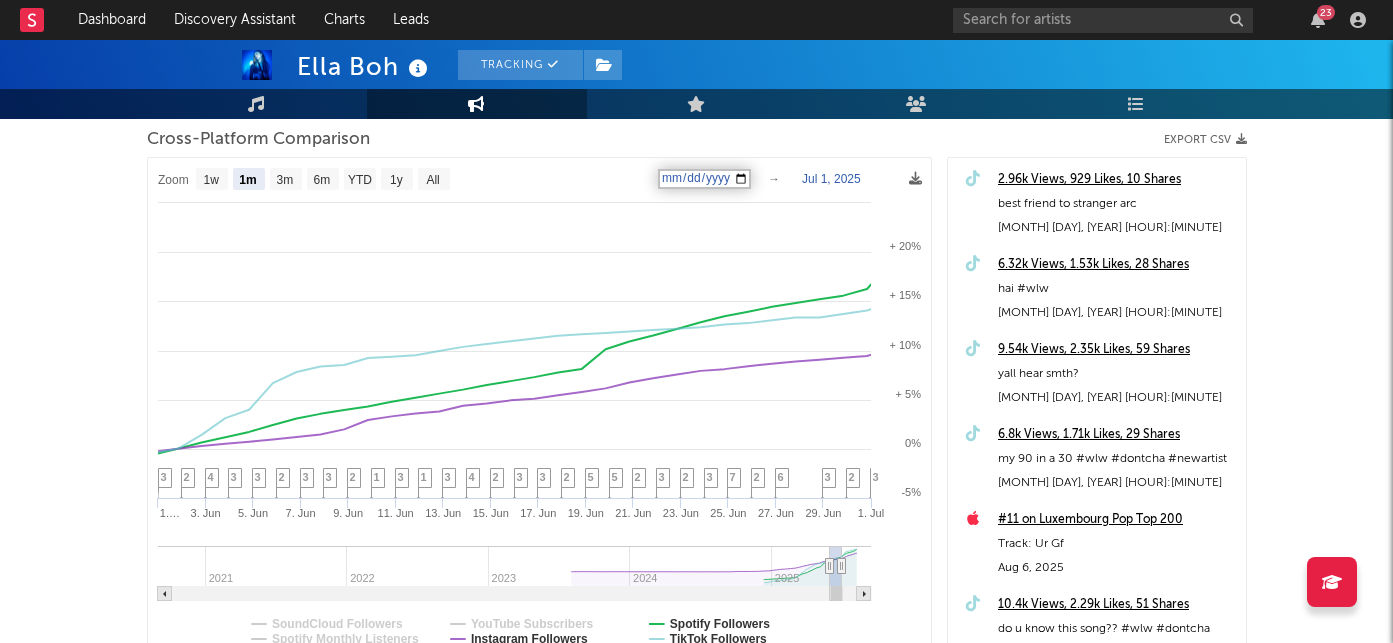 type on "2025-07-01" 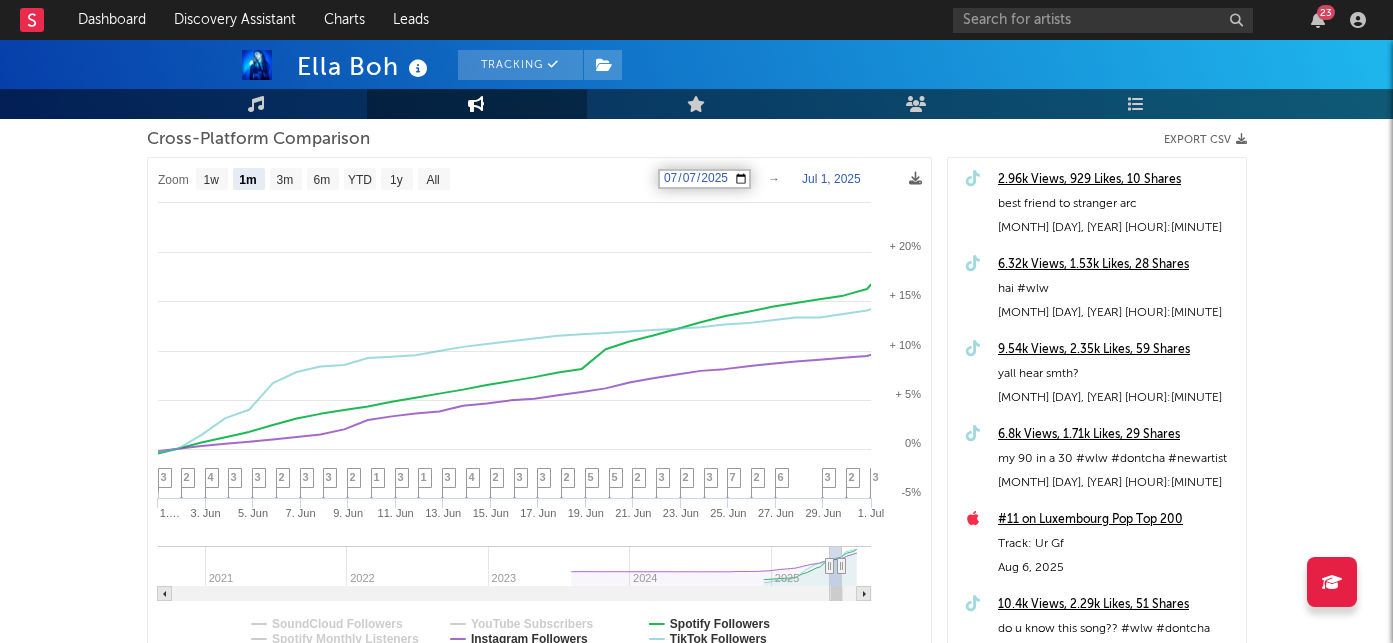 type on "2025-06-01" 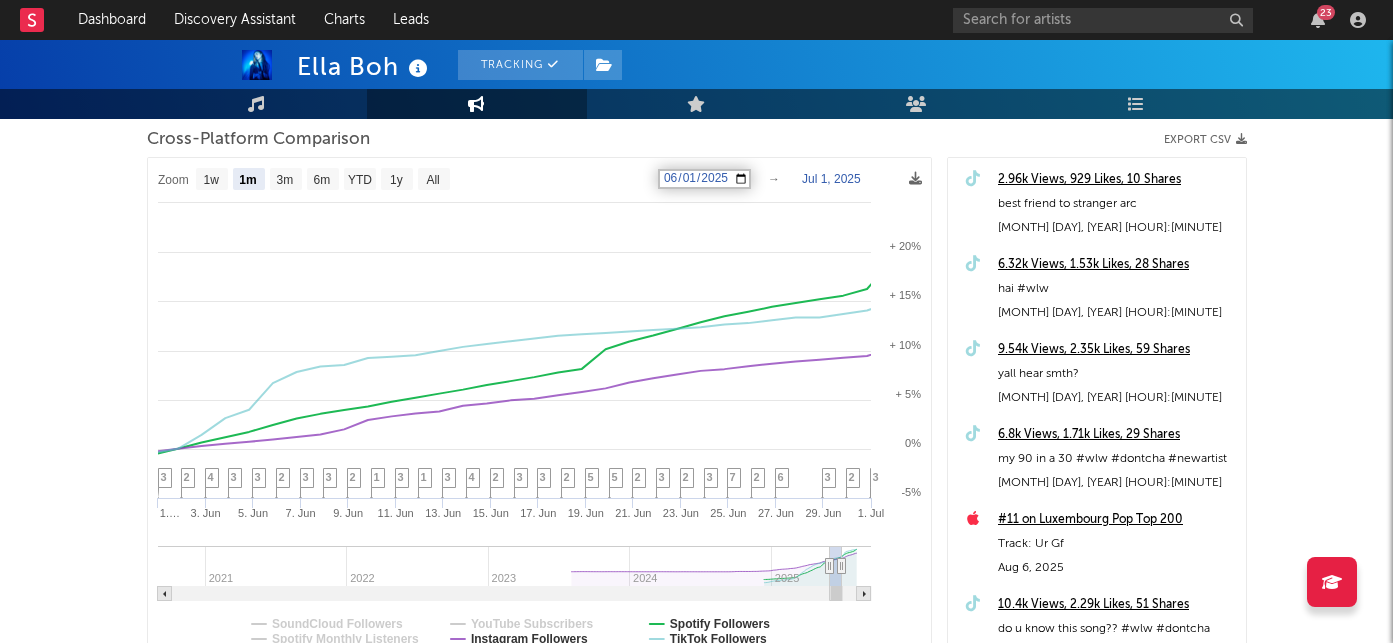scroll, scrollTop: 0, scrollLeft: 0, axis: both 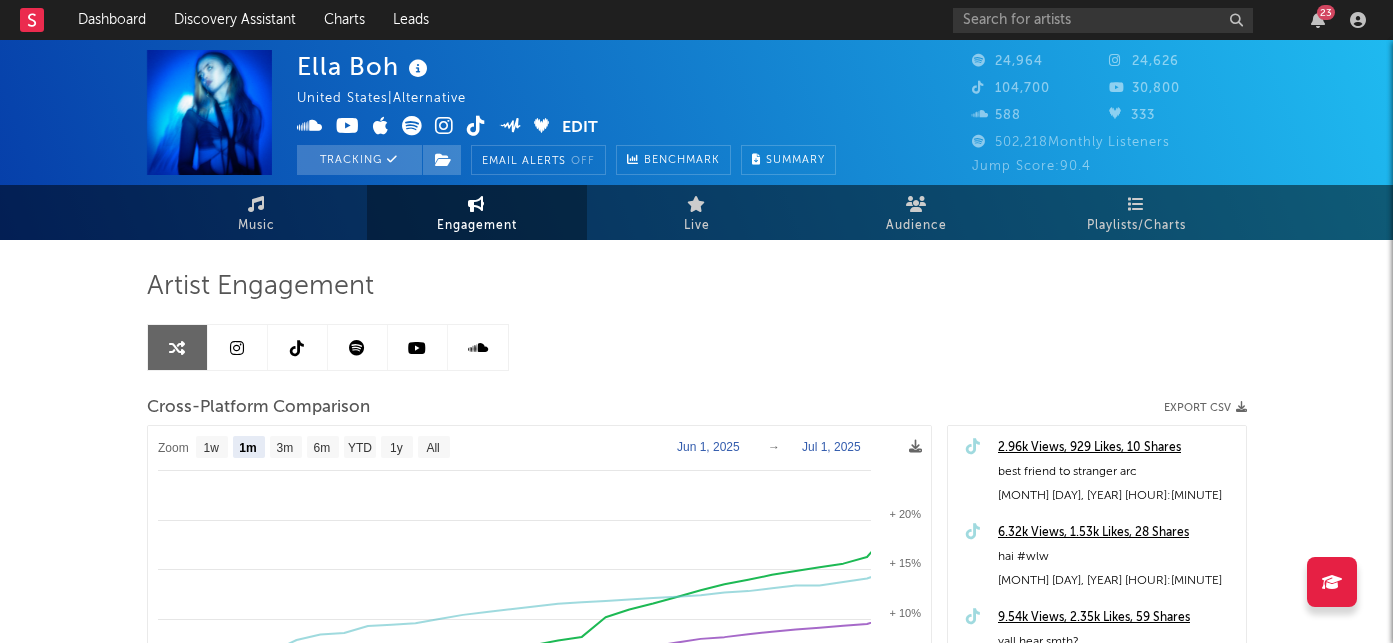 click on "[PERSON] [COUNTRY]  |  Alternative Edit Tracking Email Alerts  Off Benchmark Summary [NUMBER] [NUMBER] [NUMBER] [NUMBER] [NUMBER] [NUMBER] [NUMBER]  Monthly Listeners Jump Score:  [NUMBER] Music Engagement Live Audience Playlists/Charts Artist Engagement Cross-Platform Comparison Export CSV  Zoom 1w 1m 3m 6m YTD 1y All [DATE] [DATE] Created with Highcharts 10.3.3  1. [MONTH] 1.… 3. [MONTH] 5. [MONTH] 7. [MONTH] 9. [MONTH] 11. [MONTH] 13. [MONTH] 15. [MONTH] 17. [MONTH] 19. [MONTH] 21. [MONTH] 23. [MONTH] 25. [MONTH] 27. [MONTH] 29. [MONTH] 1. [MONTH] 2021 2022 2023 2024 2025 0% + 10% + 20% -5% + 5% + 15% + 25% Zoom 1w 1m 3m 6m YTD 1y All [MONTH]  1, 2025 → [MONTH]  1, 2025 SoundCloud Followers YouTube Subscribers Spotify Followers Spotify Monthly Listeners Instagram Followers TikTok Followers Deezer Fans 3 2 3 6 2 7 3 2 3 2 5 5 2 3 3 2 4 3 1 3 1 2 3 3 2 3 3 4 2 3 Wednesday, [MONTH] [DAY], [YEAR] Spotify Followers :  [NUMBER]  ([PERCENT]) Instagram Followers :  [NUMBER]  ([PERCENT]) TikTok Followers :  [NUMBER]  ([PERCENT]) [NUMBER] Views, [NUMBER] Likes, [NUMBER] Shares best friend to stranger arc  [MONTH] [DAY], [YEAR] [HOUR]:[MINUTE] [AM/PM]" at bounding box center [696, 565] 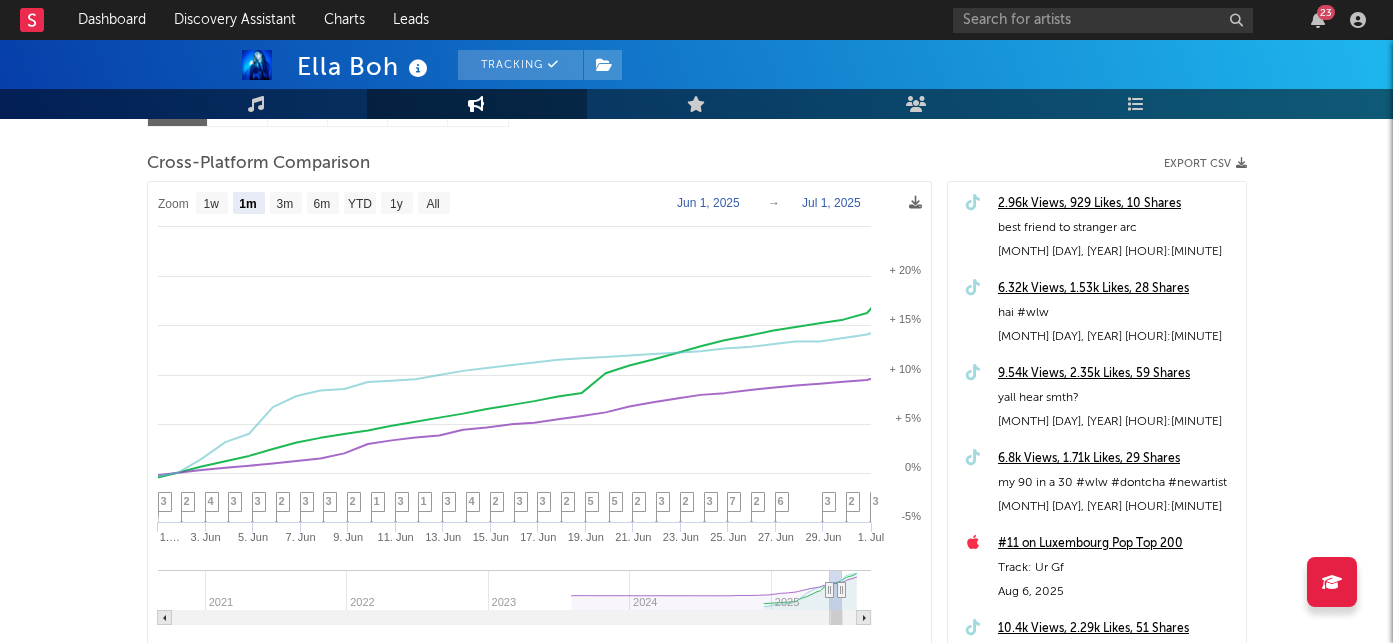scroll, scrollTop: 255, scrollLeft: 0, axis: vertical 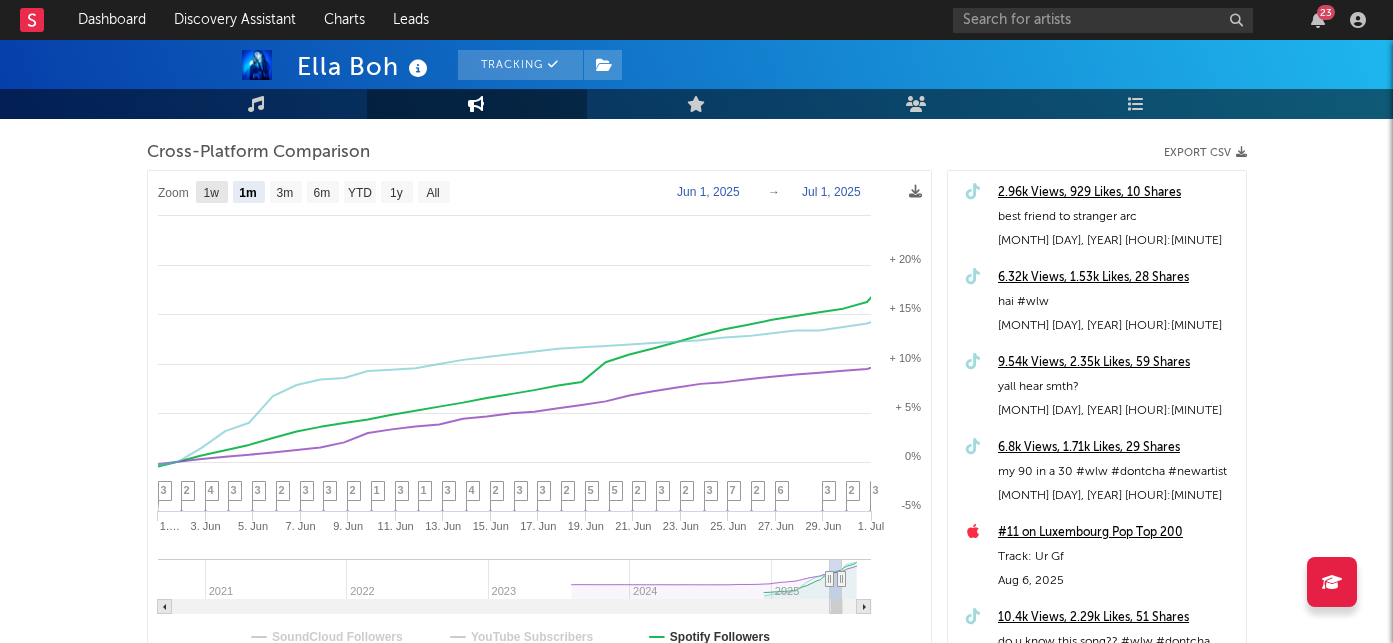 click 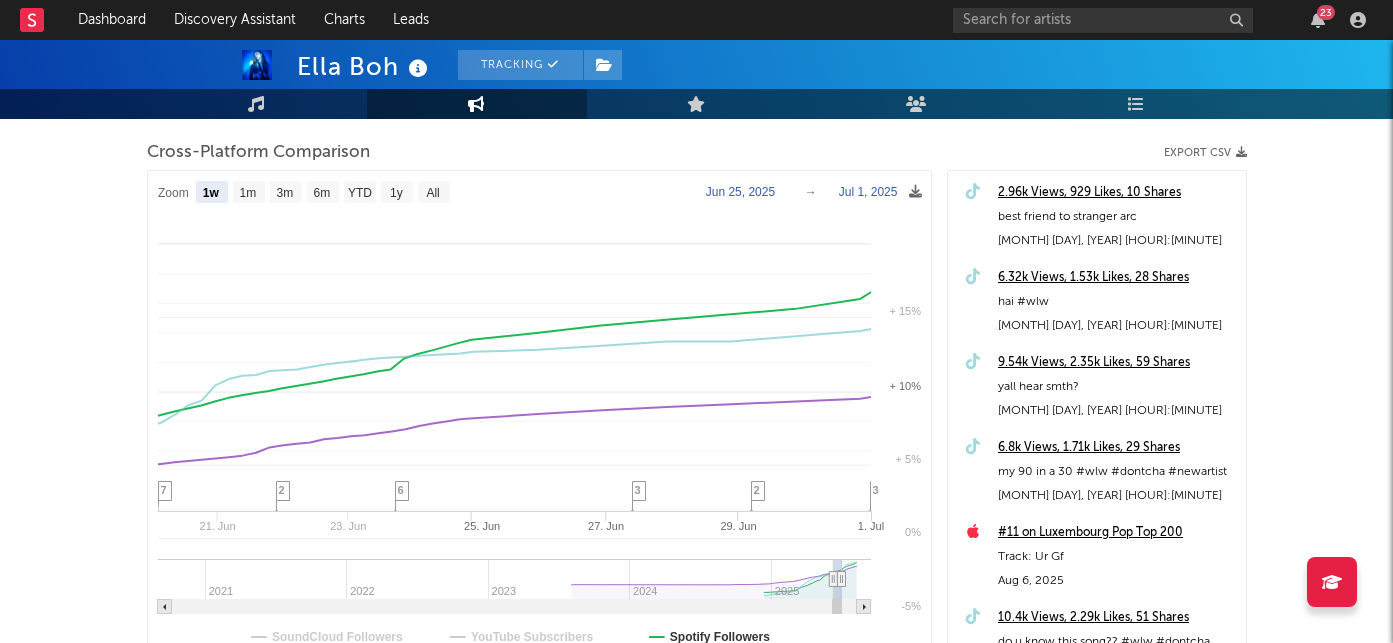 select on "1w" 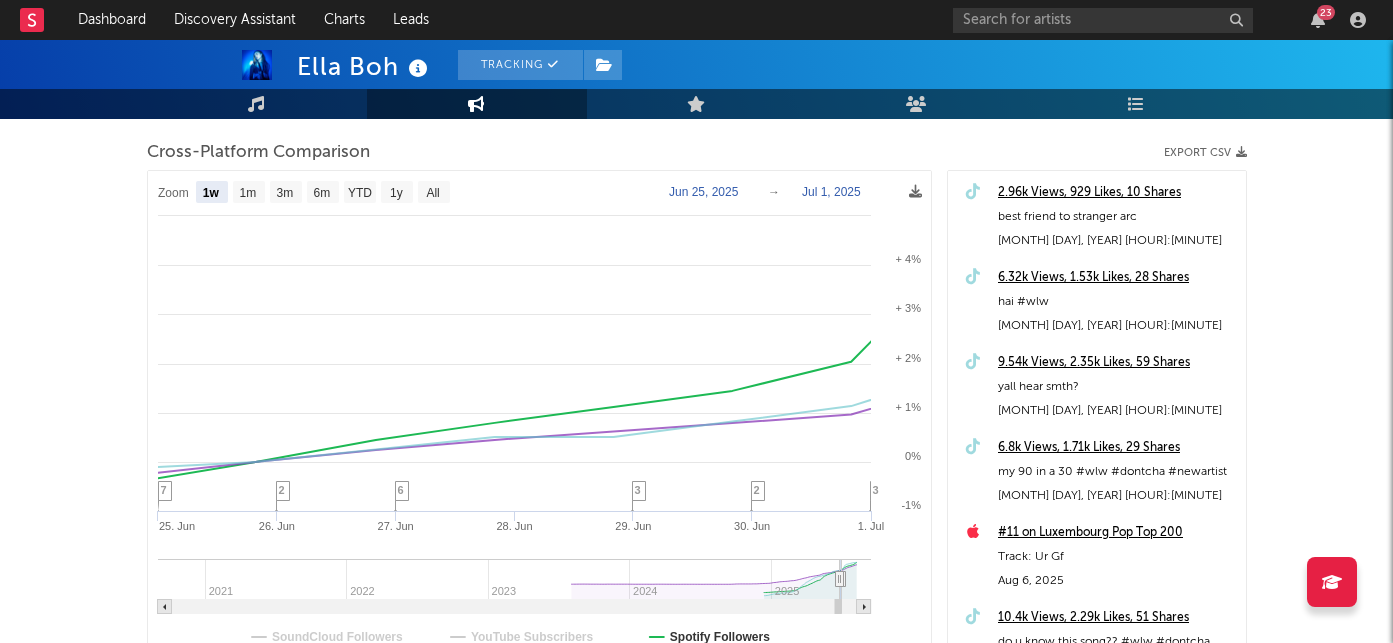click on "Zoom" 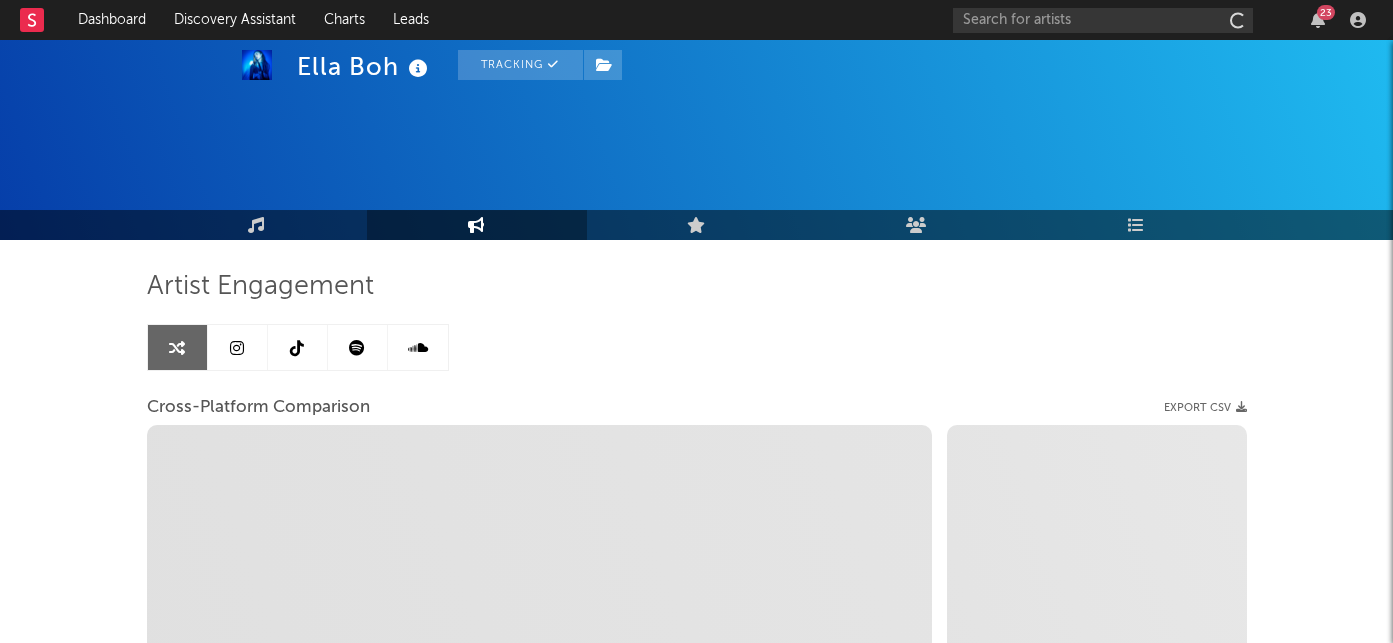 select on "1w" 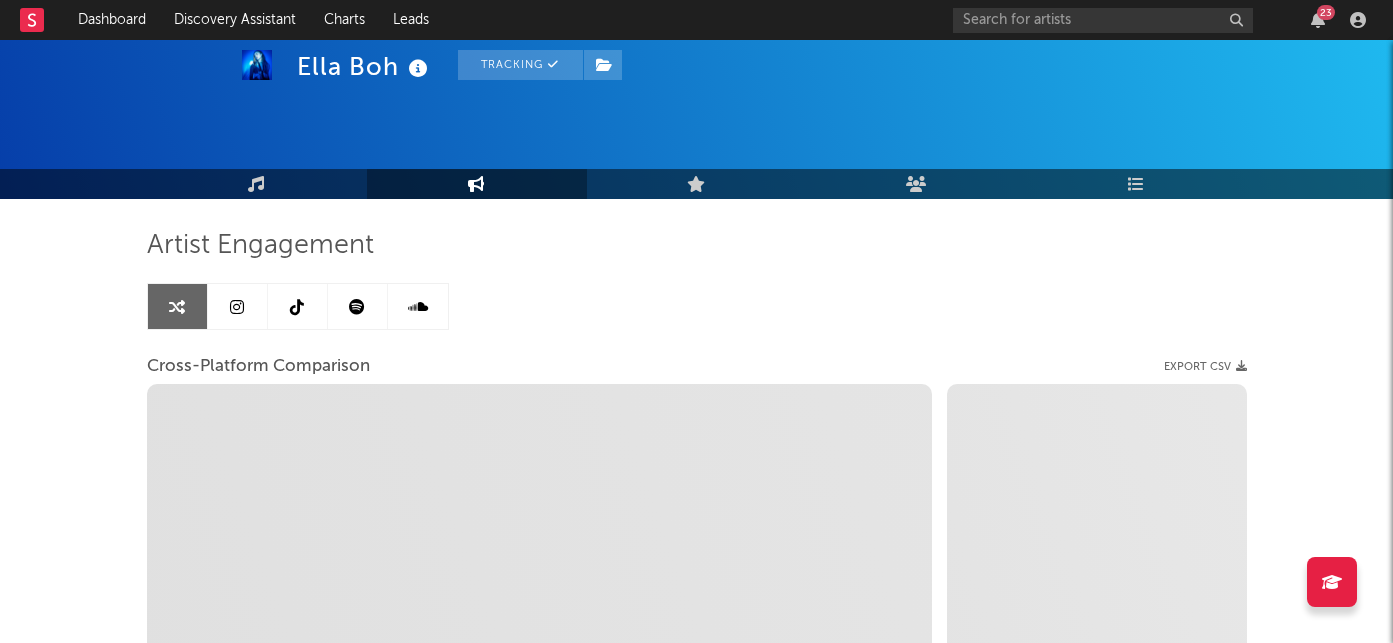 scroll, scrollTop: 0, scrollLeft: 0, axis: both 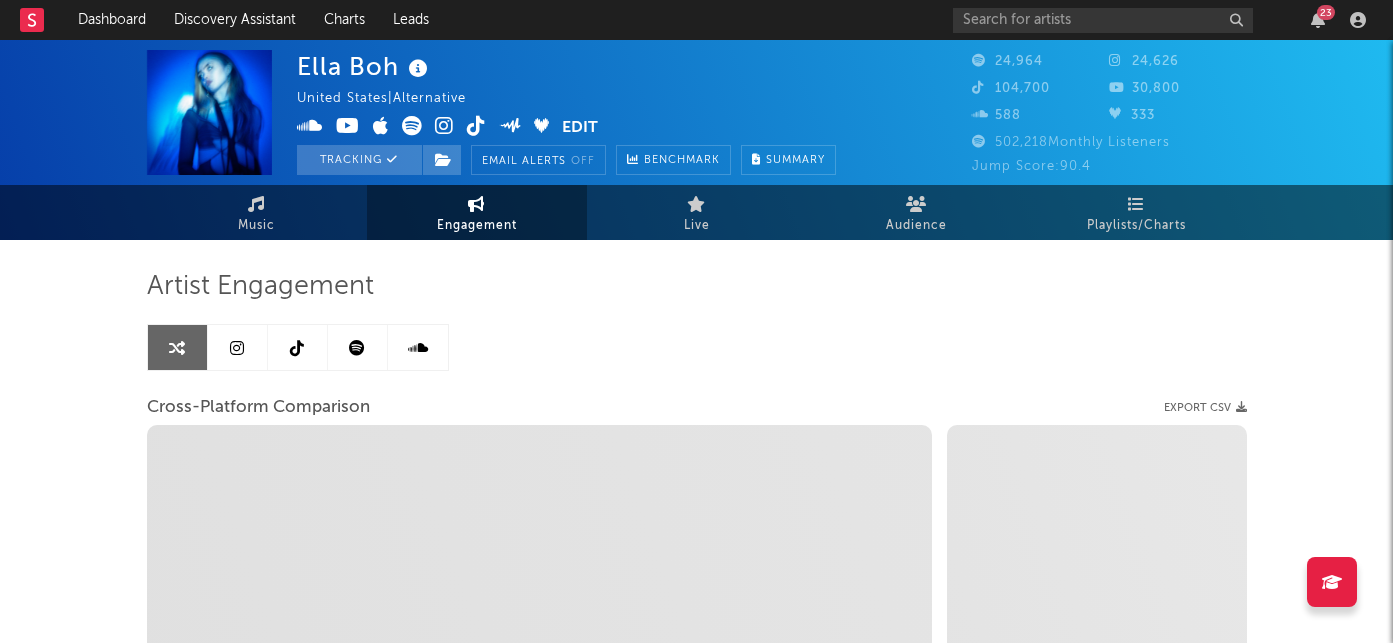 select on "1m" 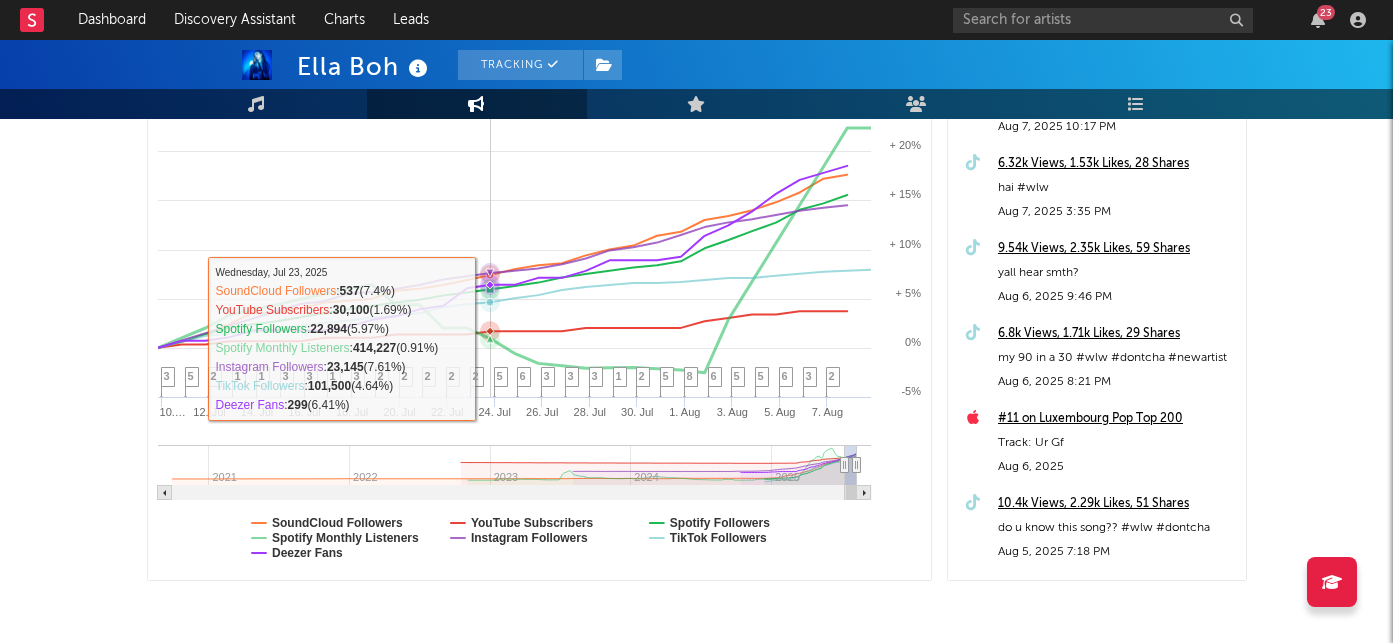scroll, scrollTop: 396, scrollLeft: 0, axis: vertical 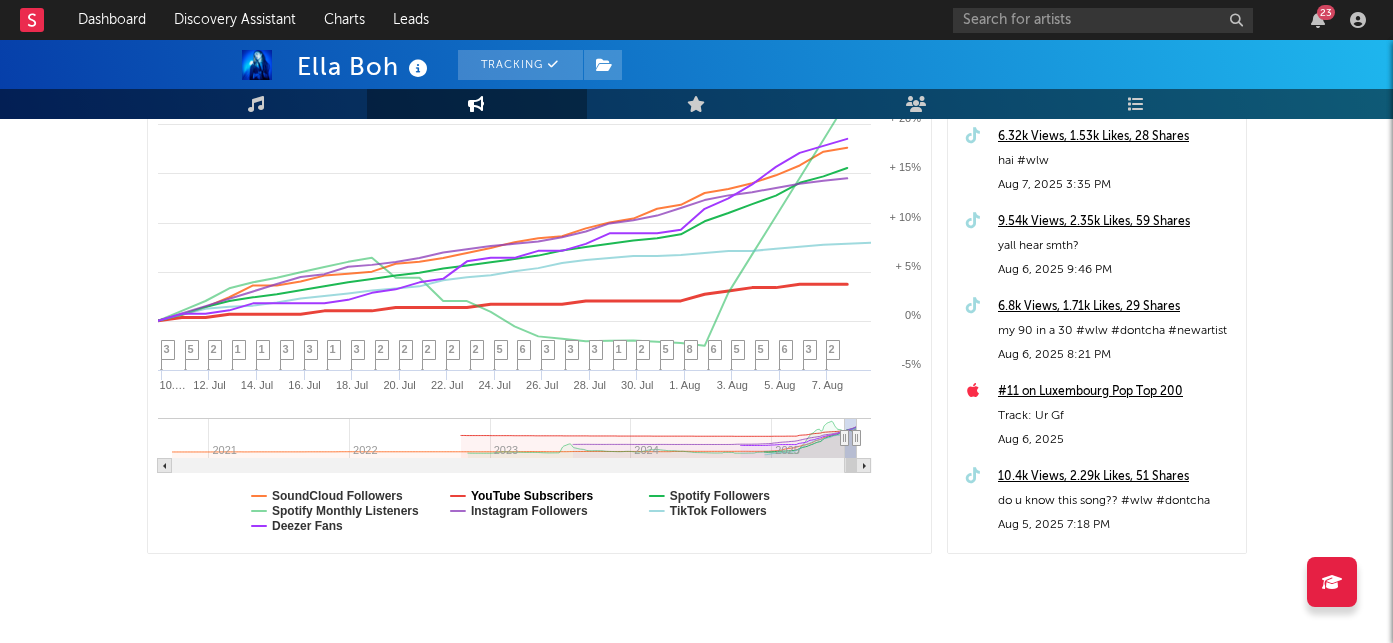 click on "YouTube Subscribers" 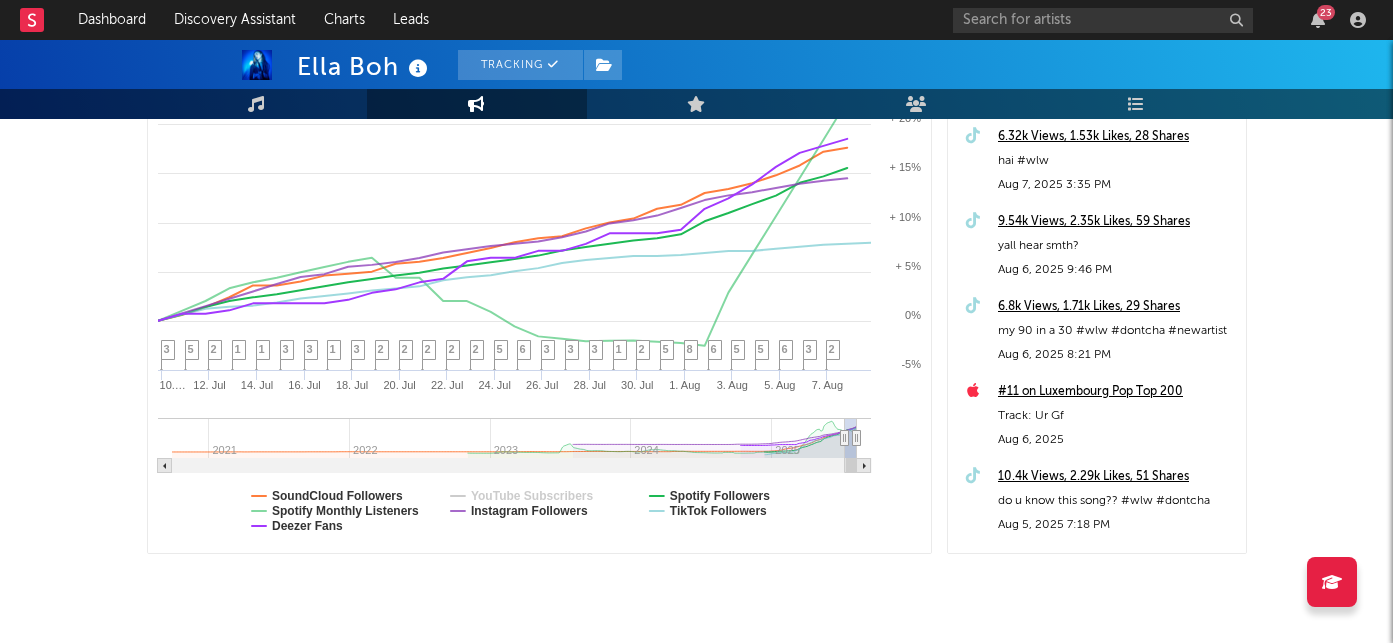 select on "1m" 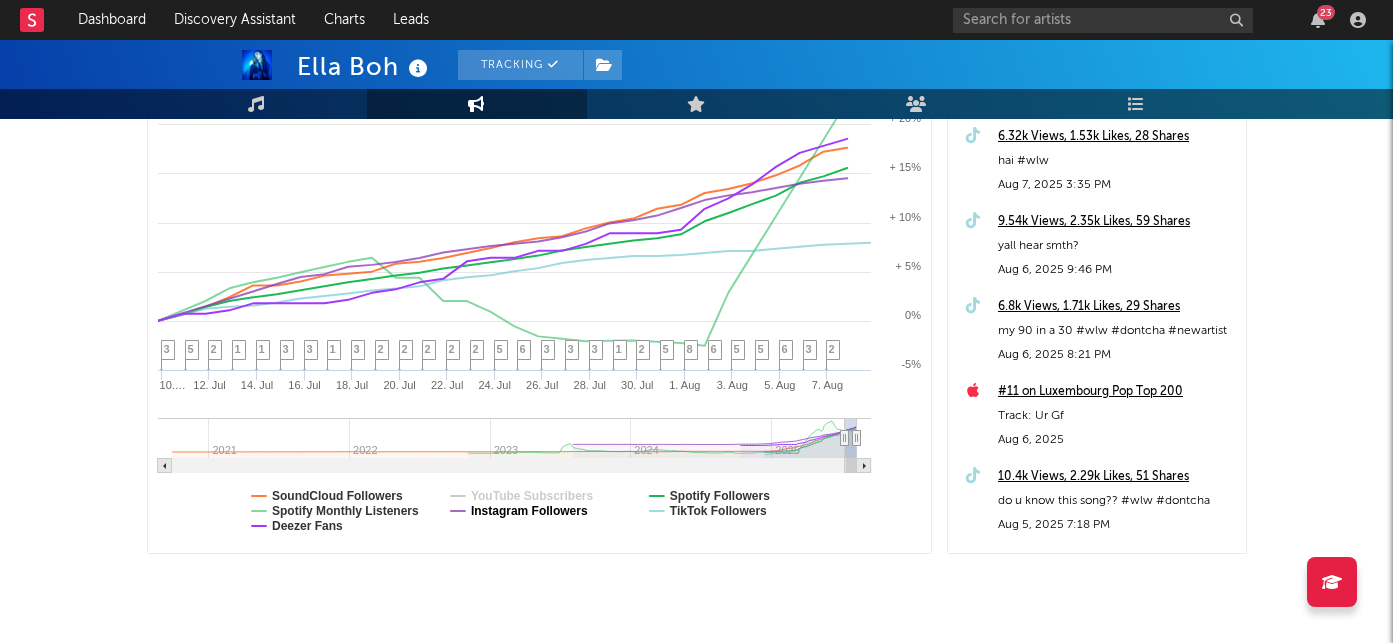 click on "Instagram Followers" 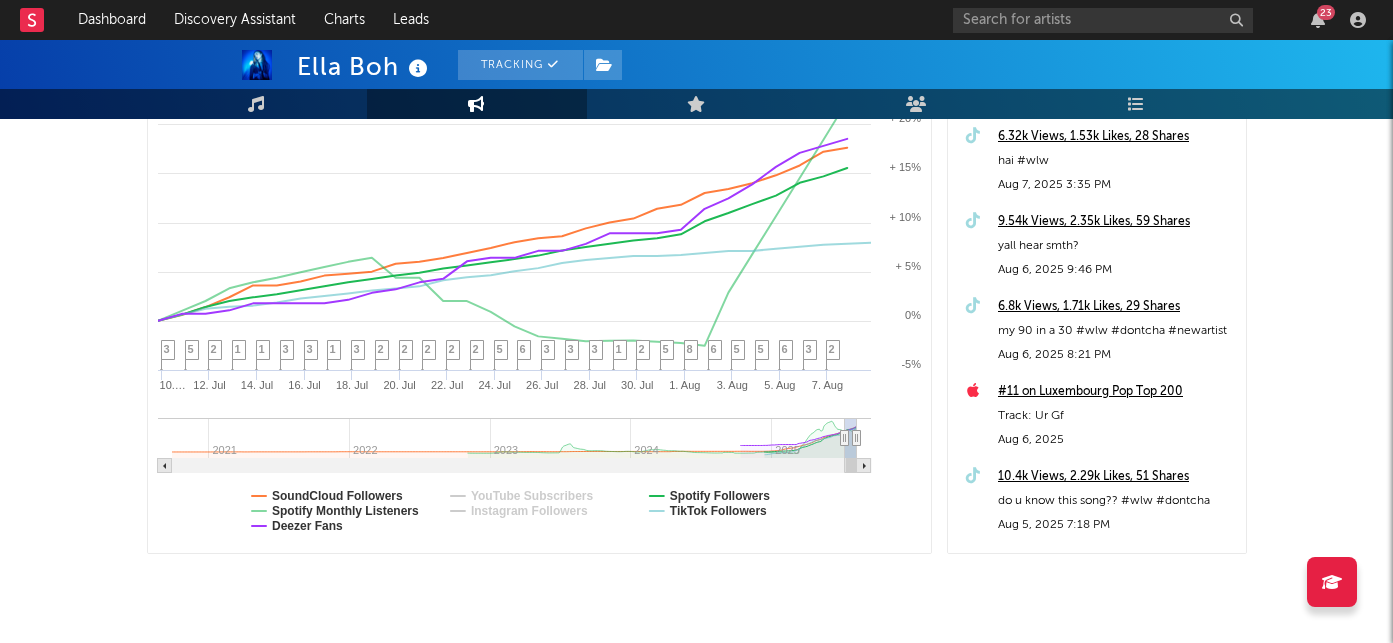 select on "1m" 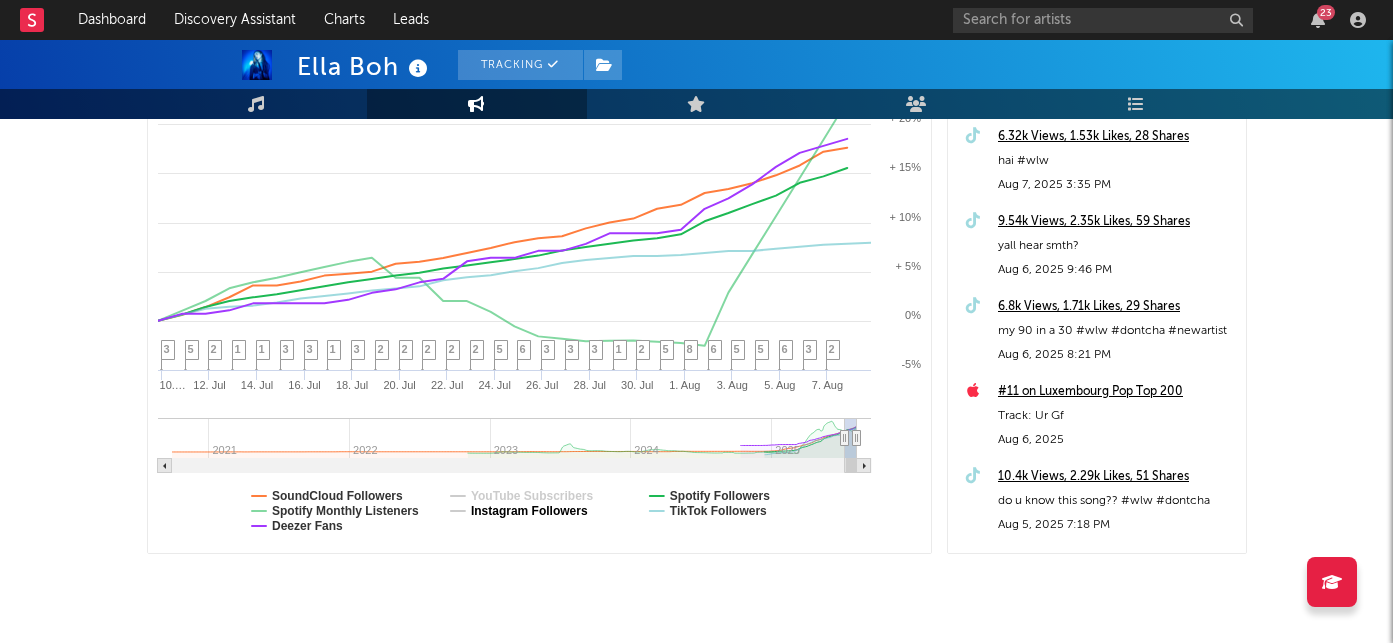 click on "Instagram Followers" 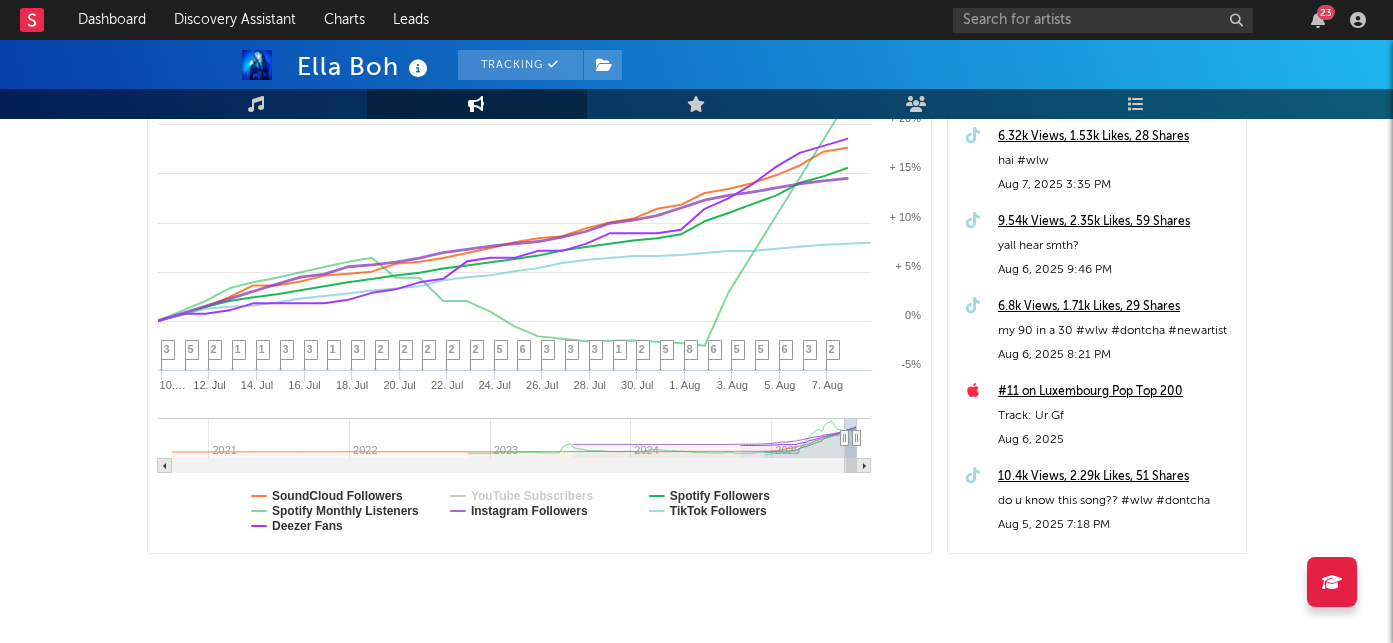 select on "1m" 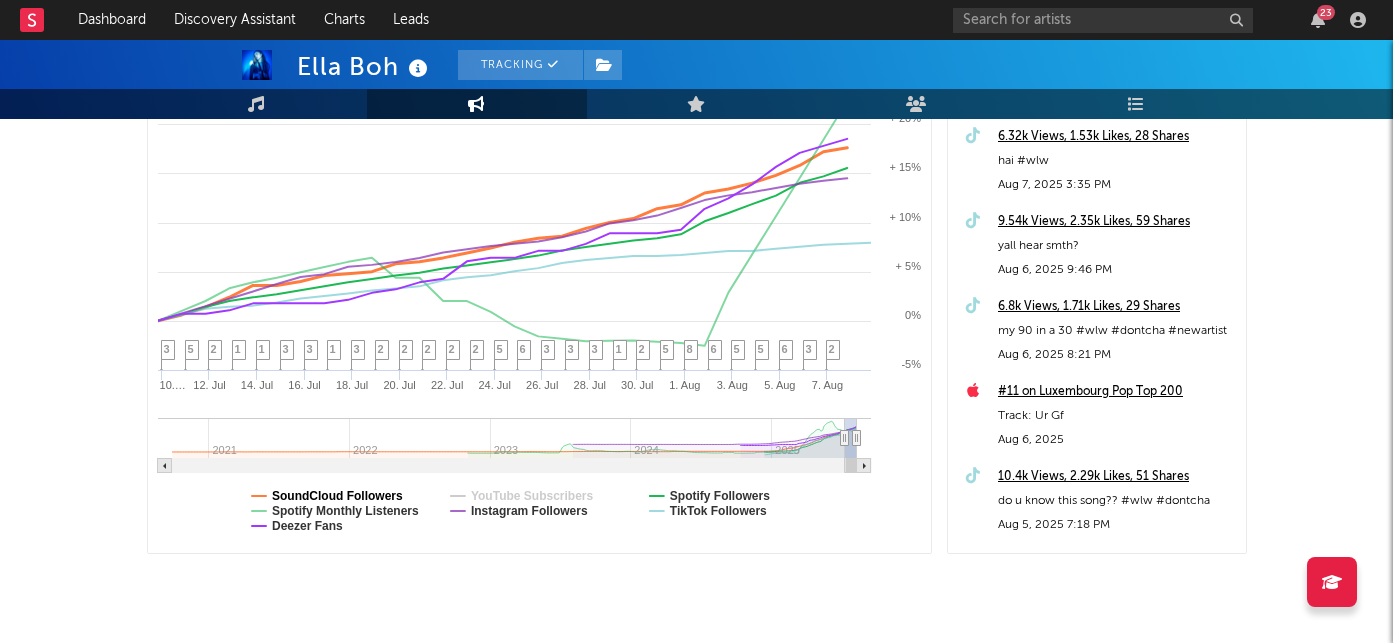 click on "SoundCloud Followers" 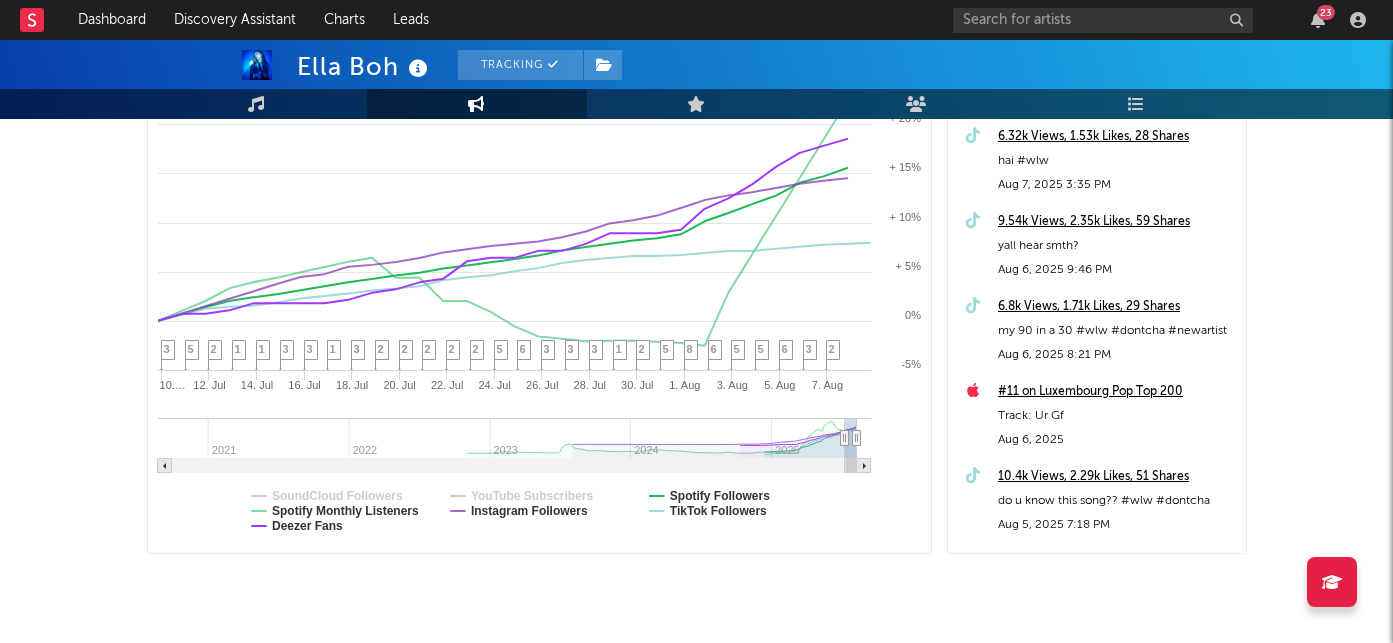 select on "1m" 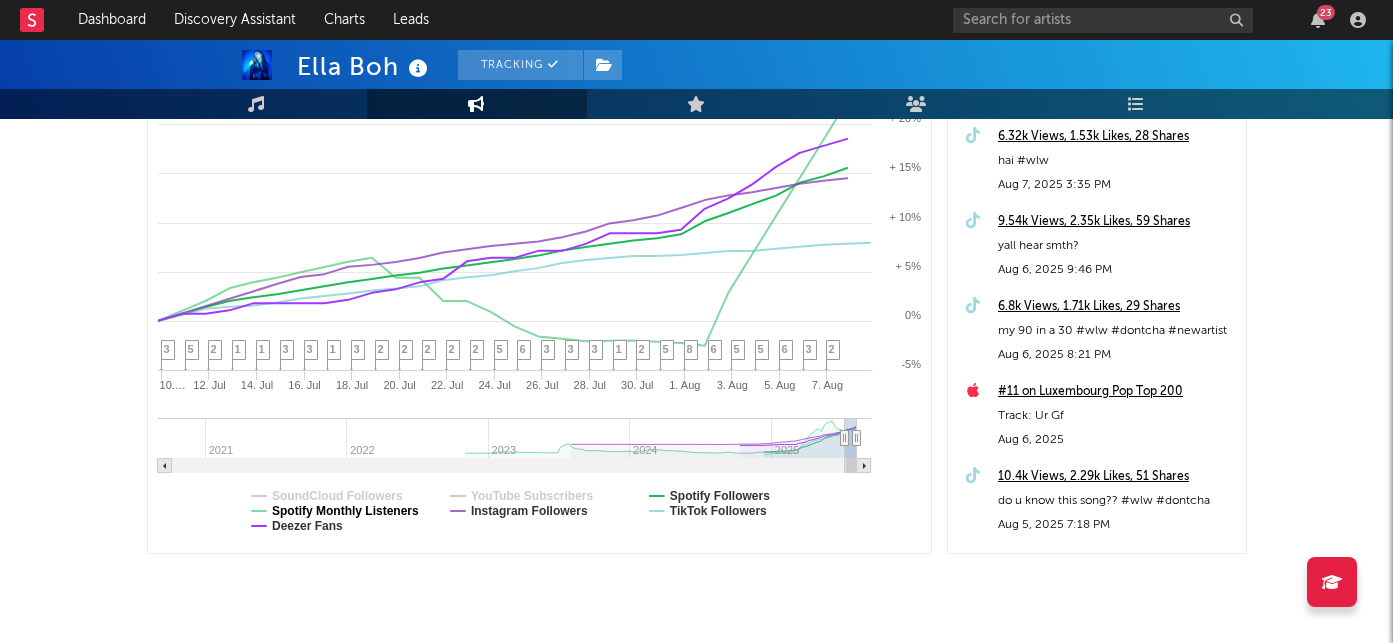 click on "Spotify Monthly Listeners" 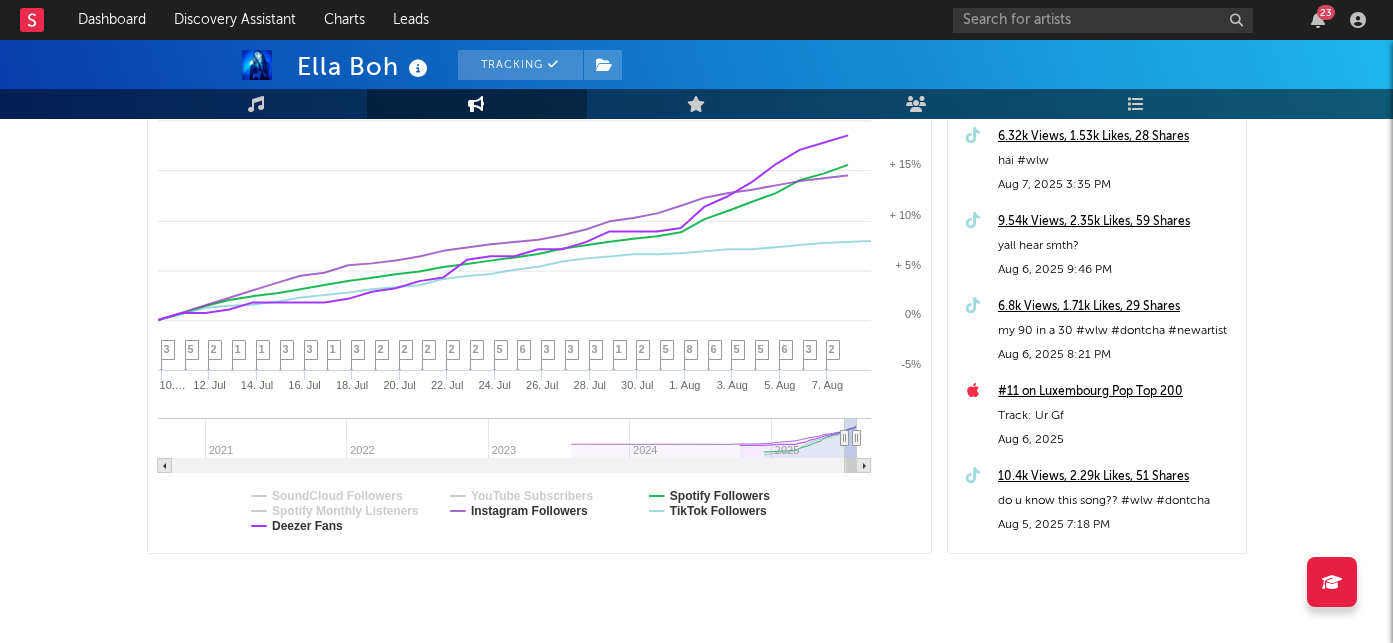 select on "1m" 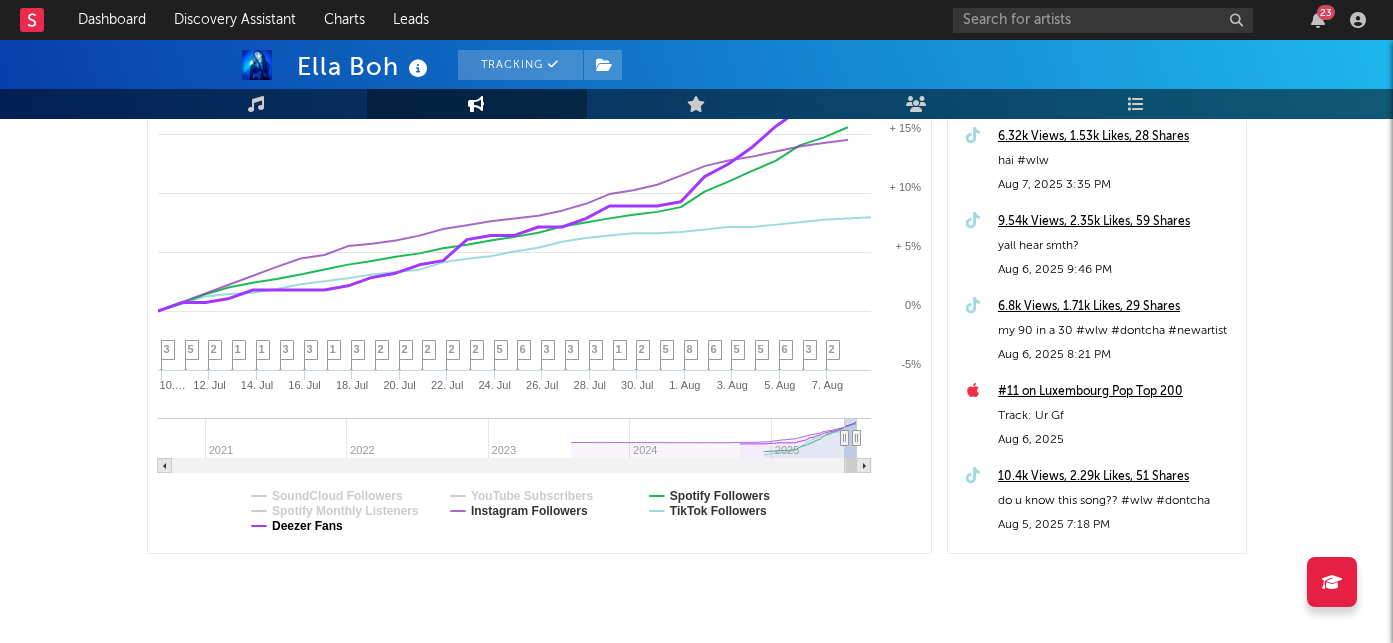 click on "Deezer Fans" 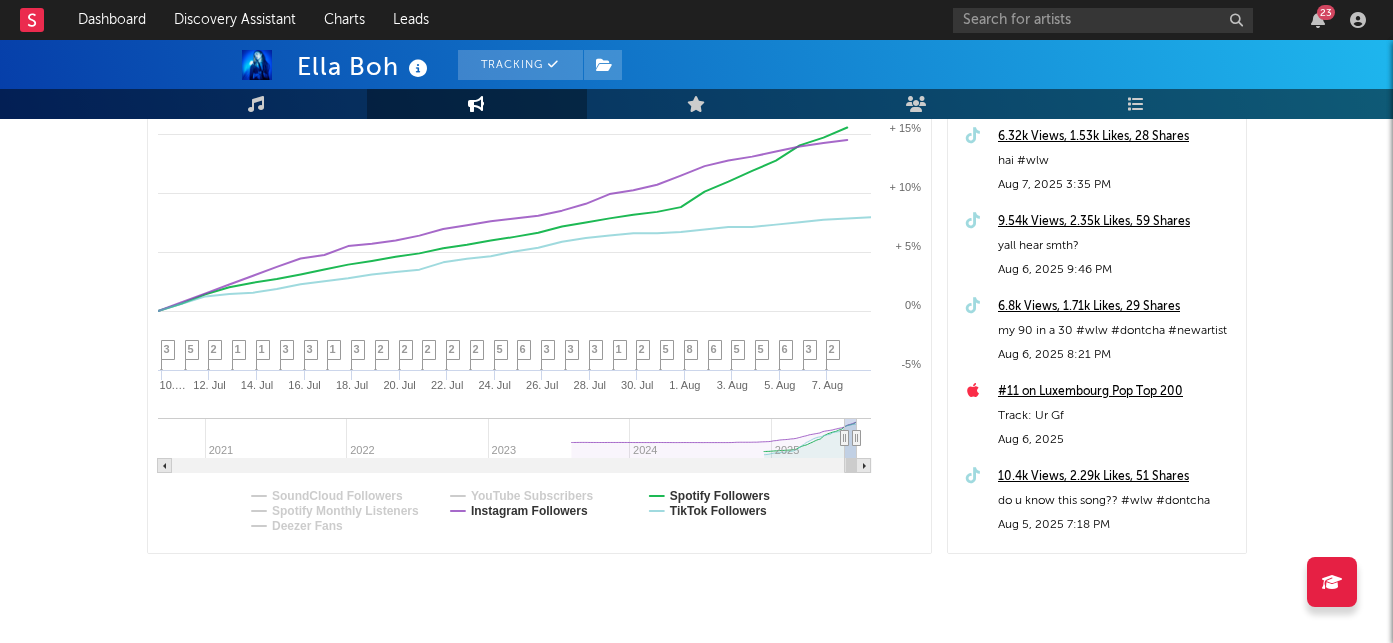 select on "1m" 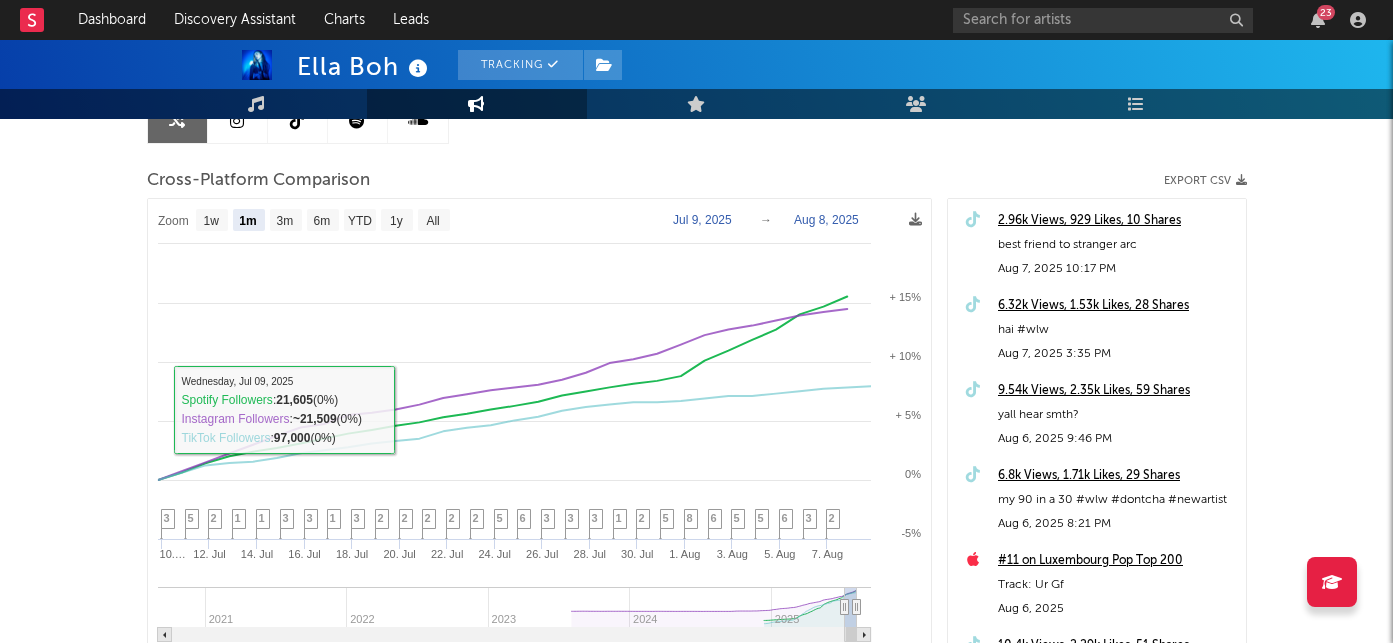 scroll, scrollTop: 198, scrollLeft: 0, axis: vertical 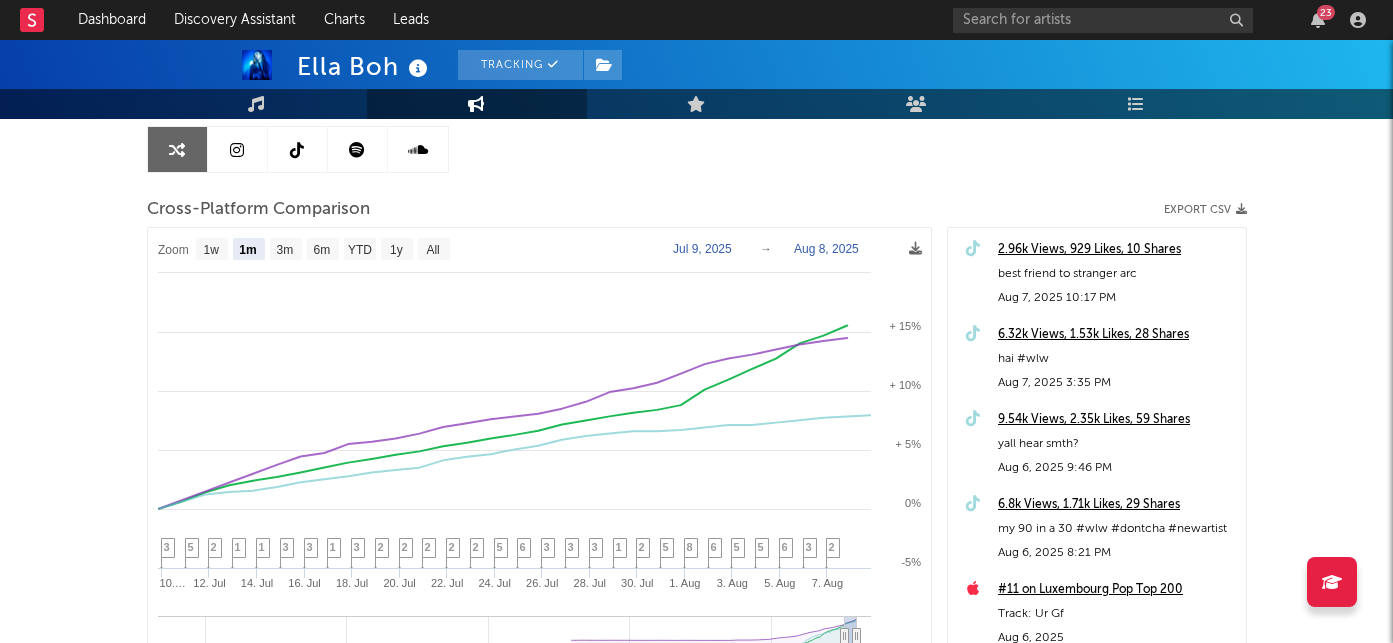click on "Jul  9, 2025" 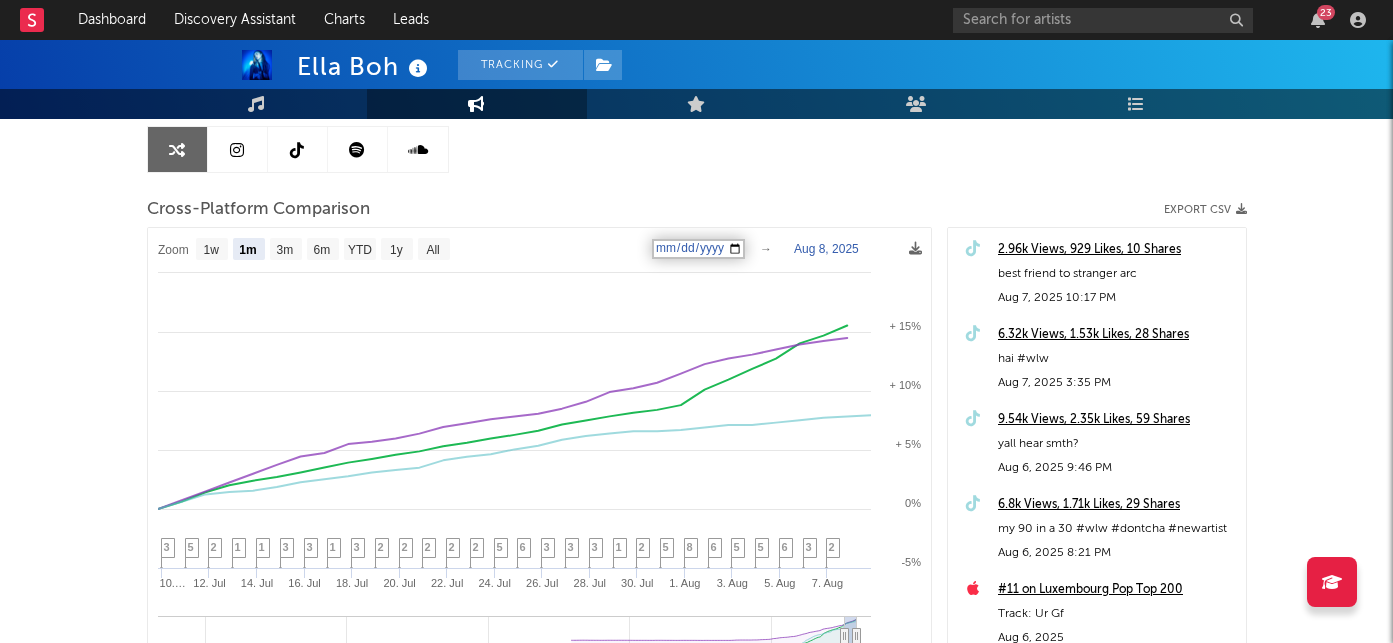 type on "2025-06-09" 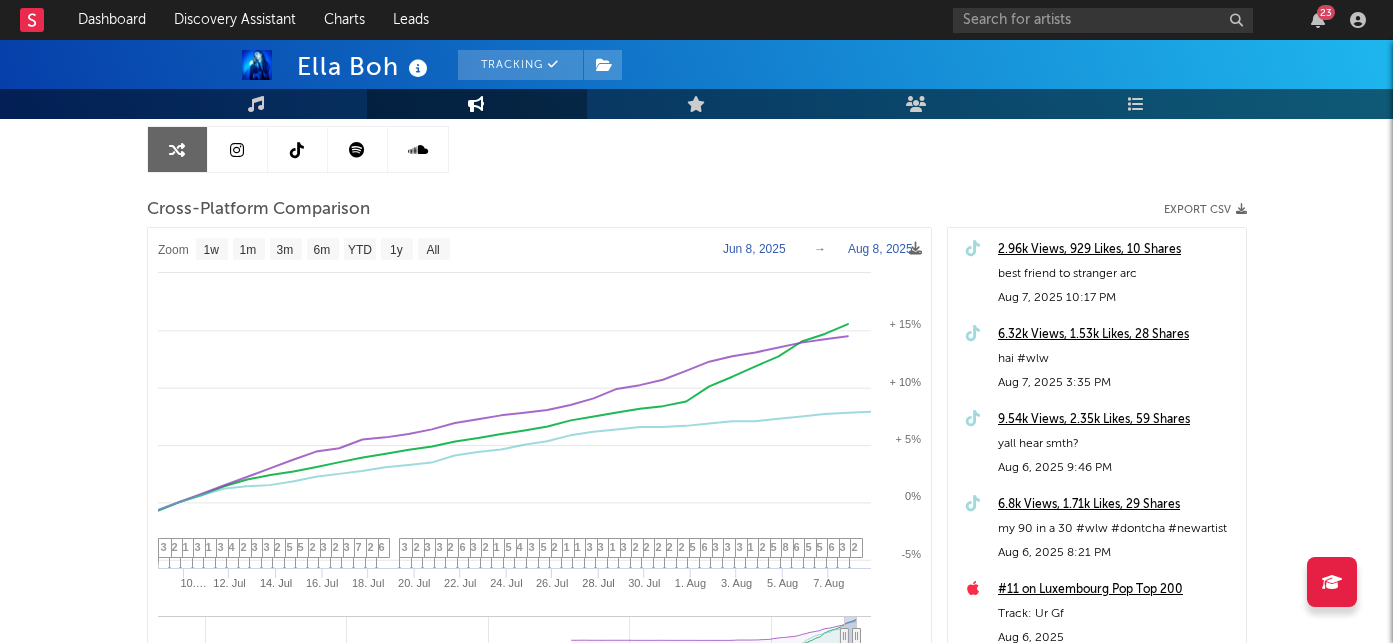 click on "Created with Highcharts 10.3.3 10. Jul 10.… 12. Jul 14. Jul 16. Jul 18. Jul 20. Jul 22. Jul 24. Jul 26. Jul 28. Jul 30. Jul 1. Aug 3. Aug 5. Aug 7. Aug 9. Jun 16. Jun 23. Jun 30. Jun 7. Jul 21. Jul 4. Aug 2021 2022 2023 2024 2025 0% + 10% -5% + 5% + 15% + 20% -30% -20% -10% Zoom 1w 1m 3m 6m YTD 1y All Jun  8, 2025 → Aug  8, 2025 SoundCloud Followers YouTube Subscribers Spotify Followers Spotify Monthly Listeners Instagram Followers TikTok Followers Deezer Fans" 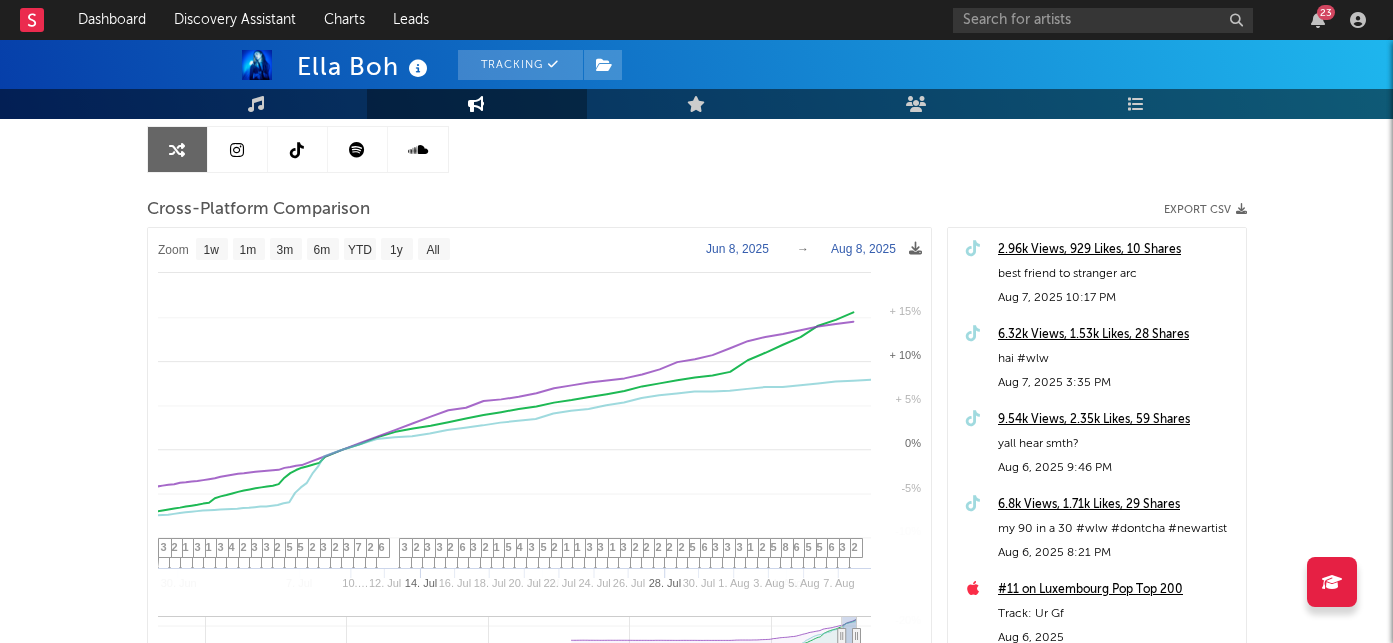 select on "1w" 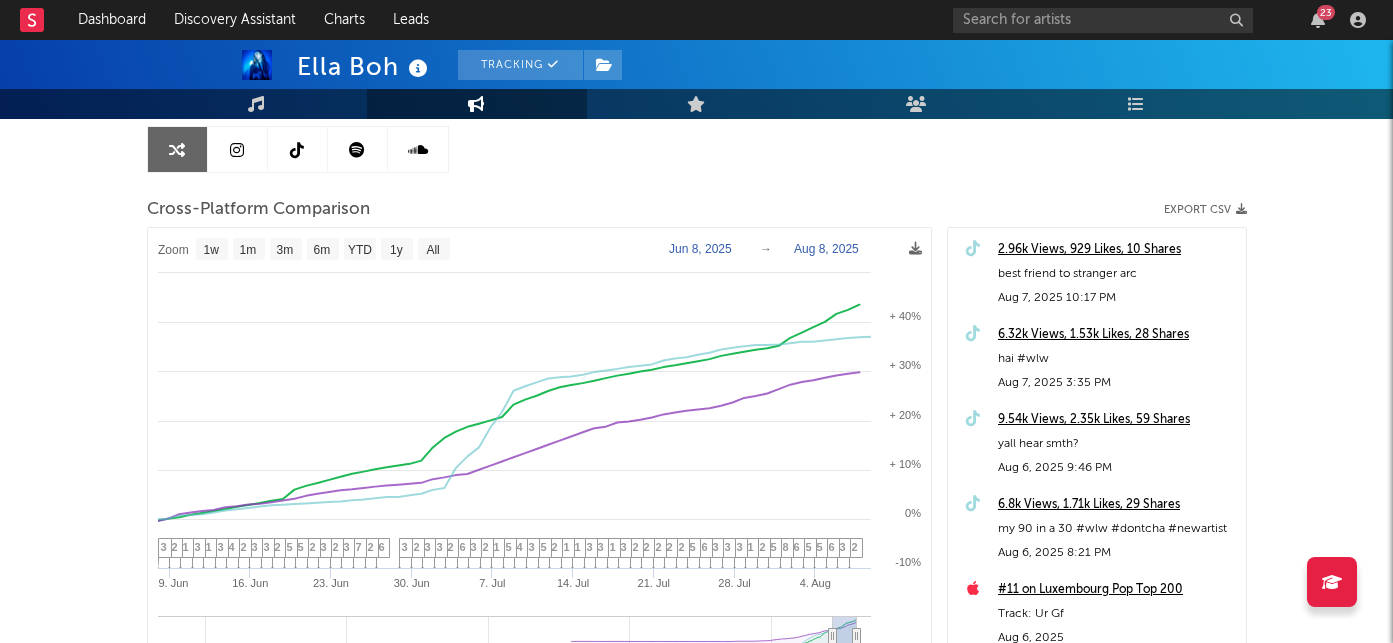 click on "Aug  8, 2025" 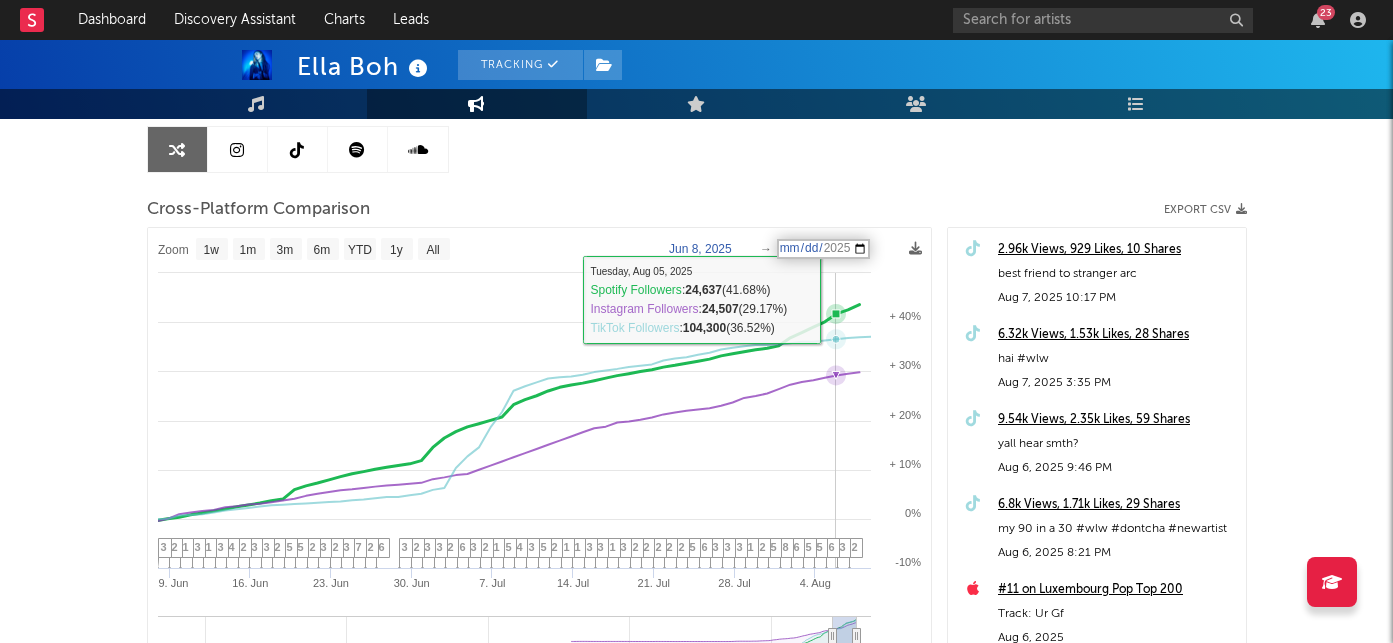 type on "2025-07-08" 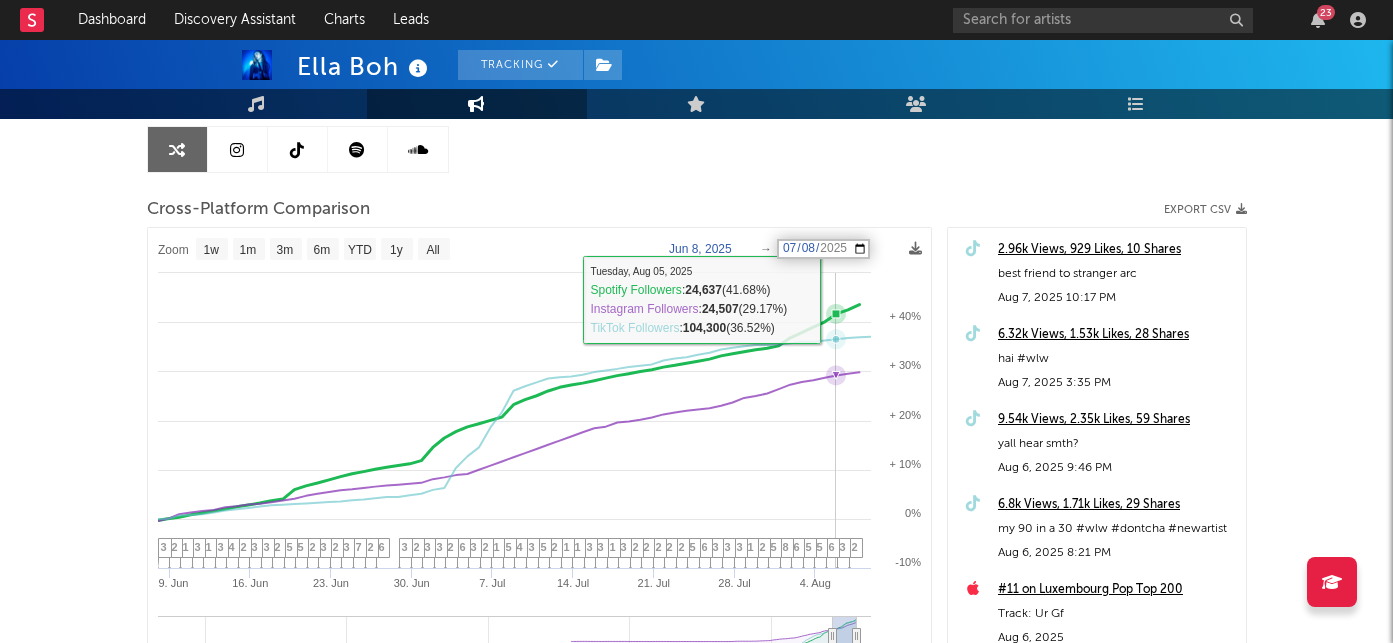 select on "1m" 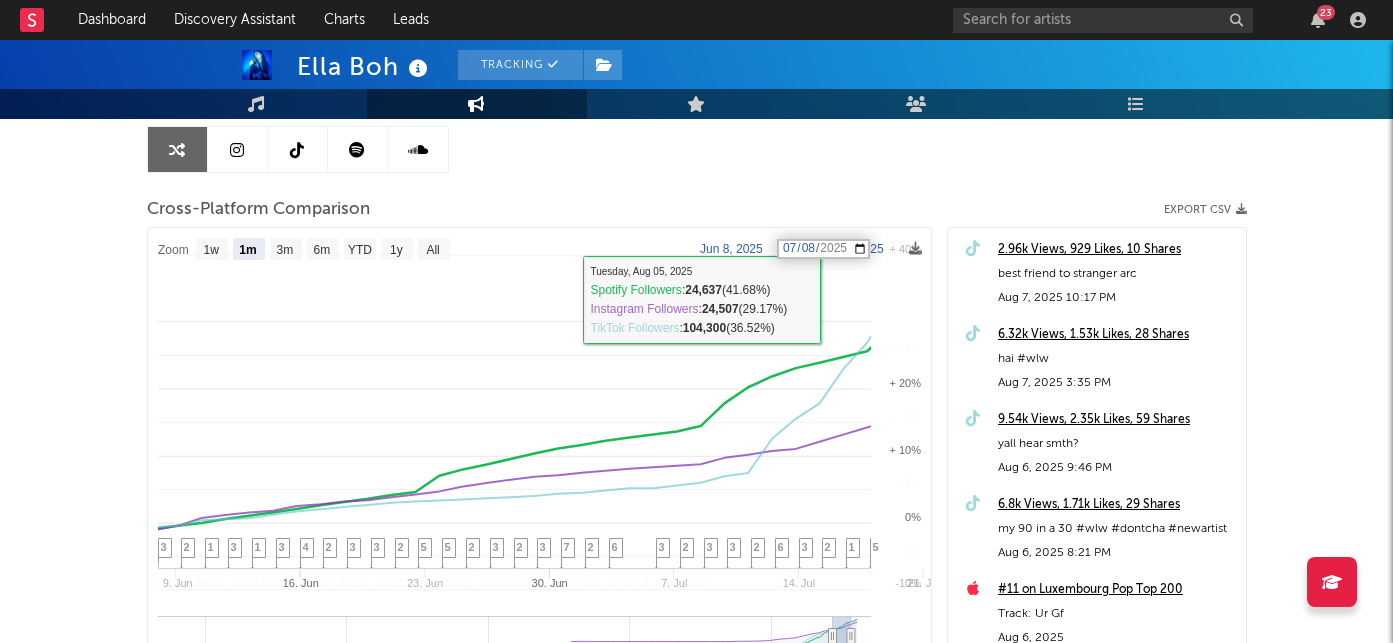 select on "1m" 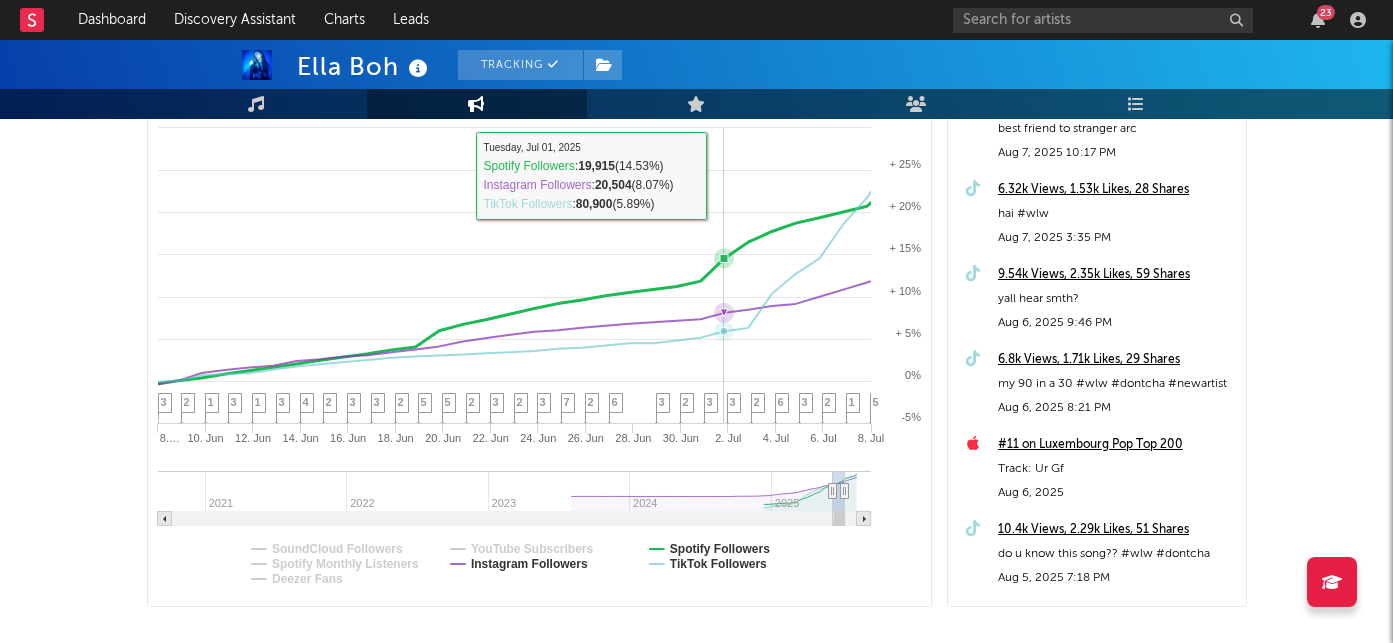 scroll, scrollTop: 383, scrollLeft: 0, axis: vertical 